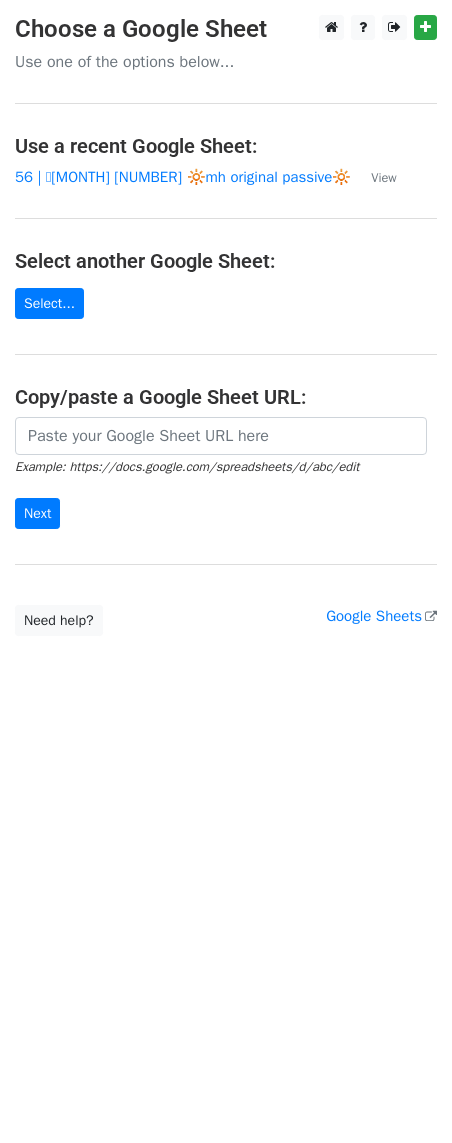 scroll, scrollTop: 0, scrollLeft: 0, axis: both 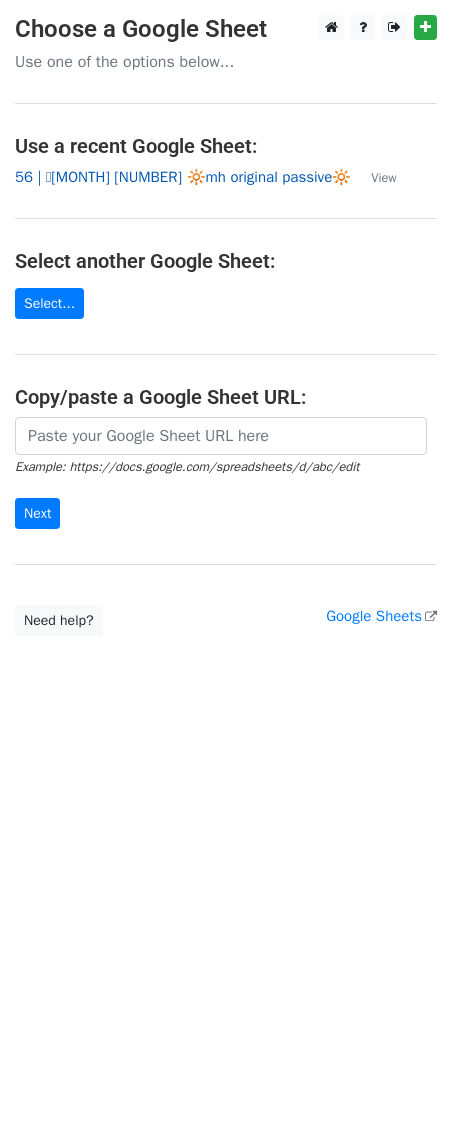 click on "56 | 🩷JULY 2 🔆mh original passive🔆" at bounding box center [183, 177] 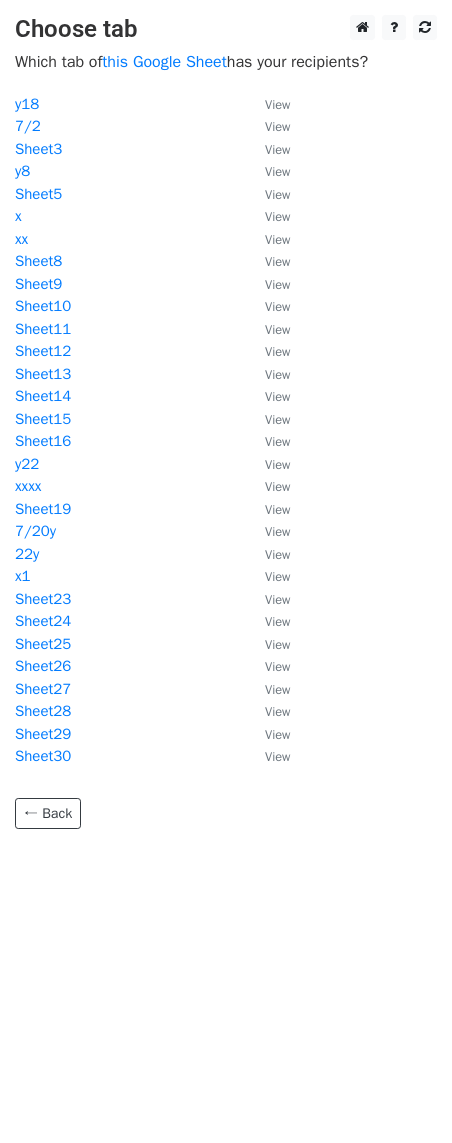 scroll, scrollTop: 0, scrollLeft: 0, axis: both 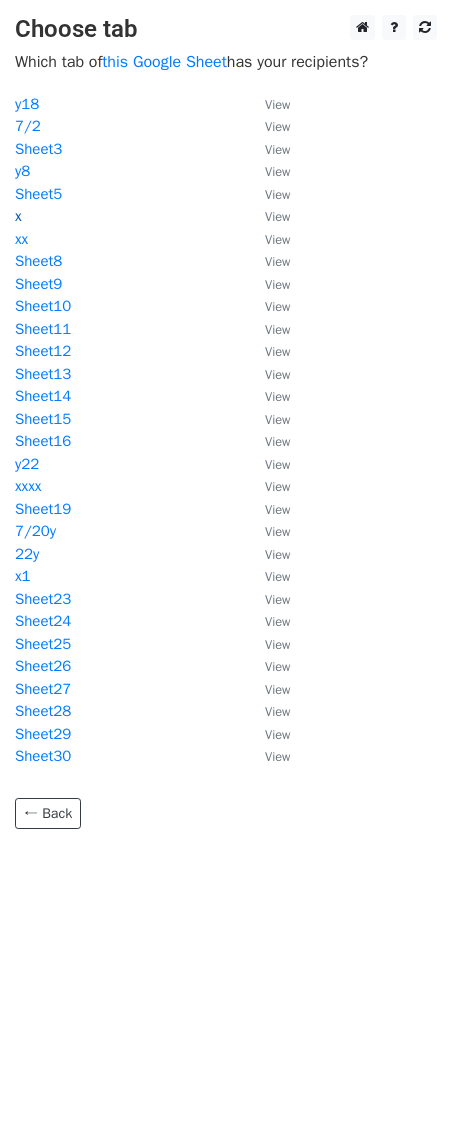 click on "x" at bounding box center [18, 216] 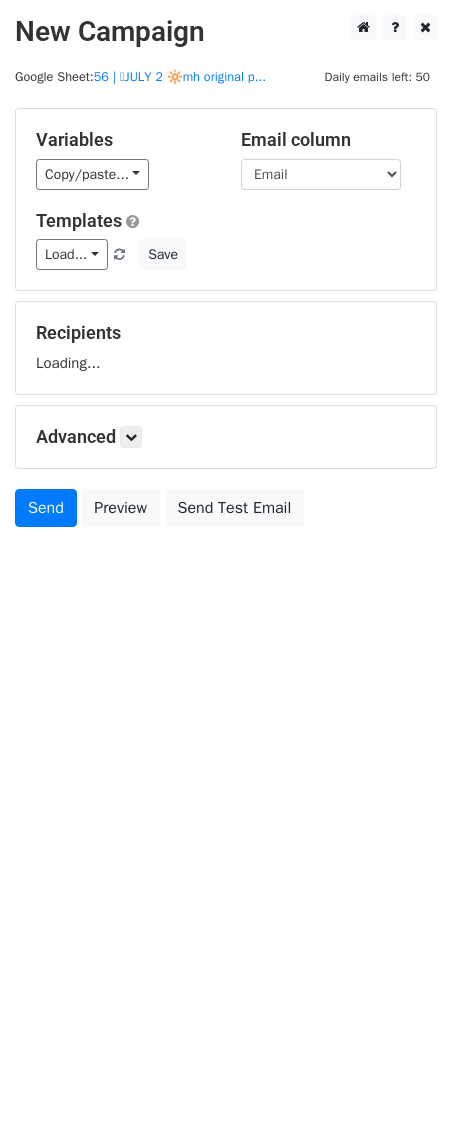 scroll, scrollTop: 0, scrollLeft: 0, axis: both 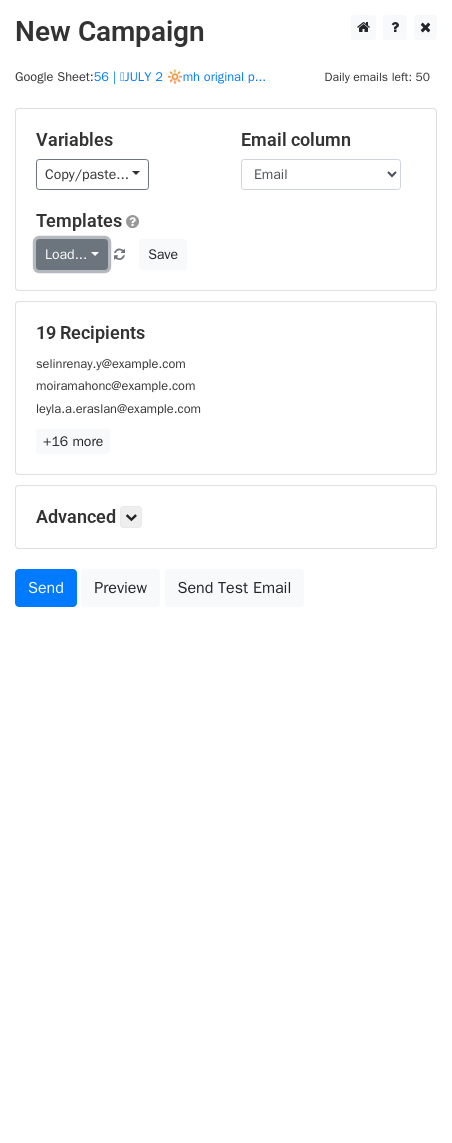 click on "Load..." at bounding box center [72, 254] 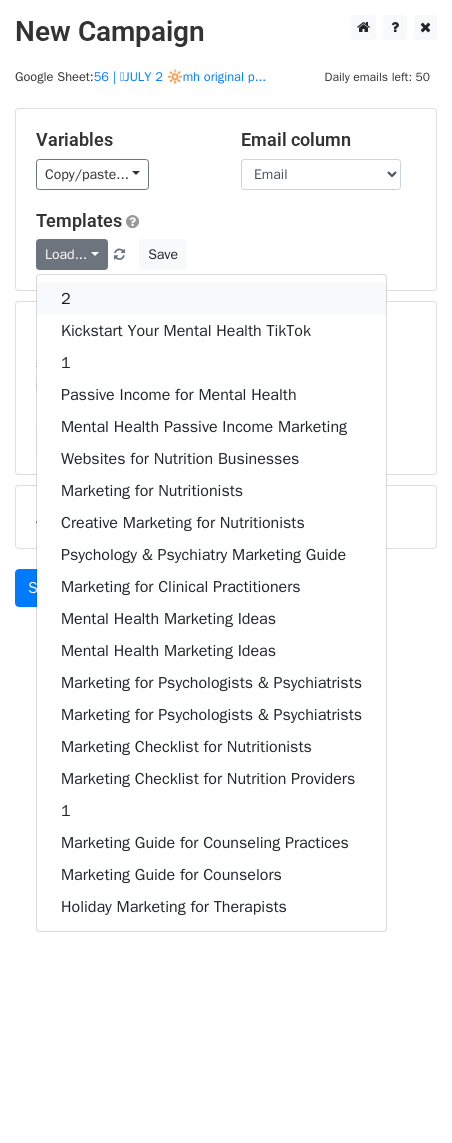 click on "2" at bounding box center (211, 299) 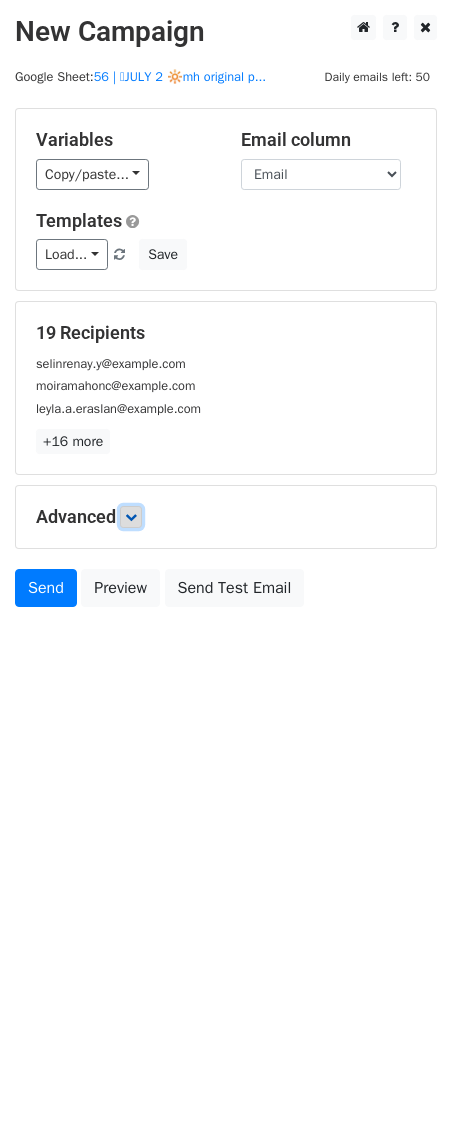 click at bounding box center [131, 517] 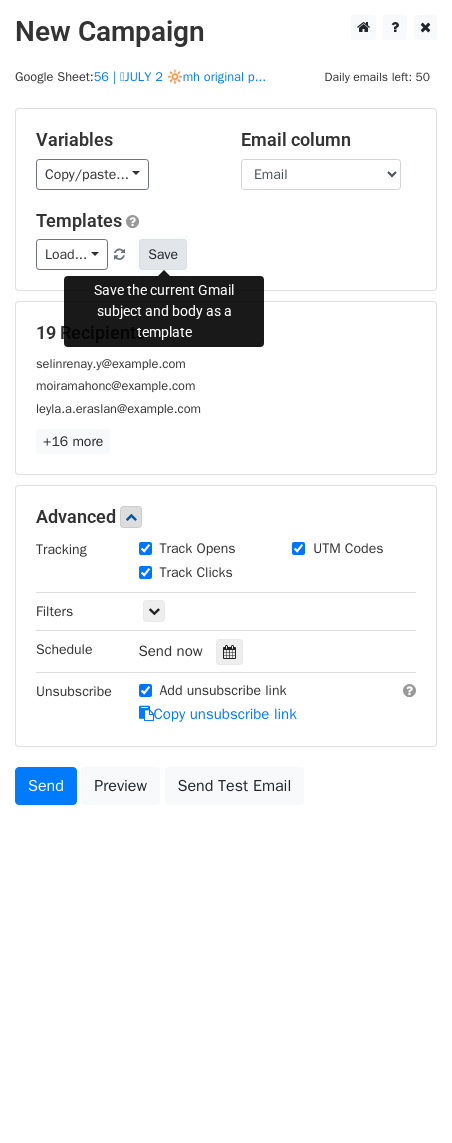 click on "Save" at bounding box center [163, 254] 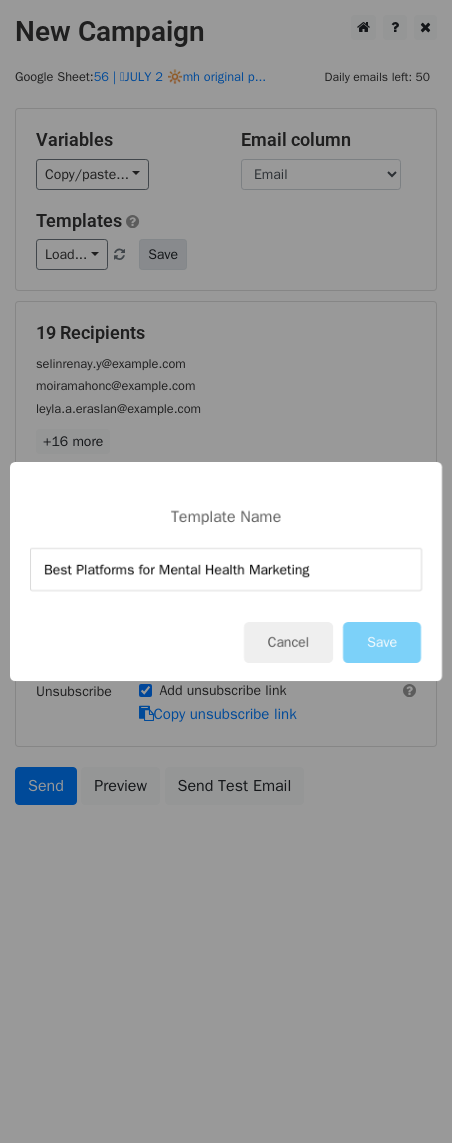 type on "Best Platforms for Mental Health Marketing" 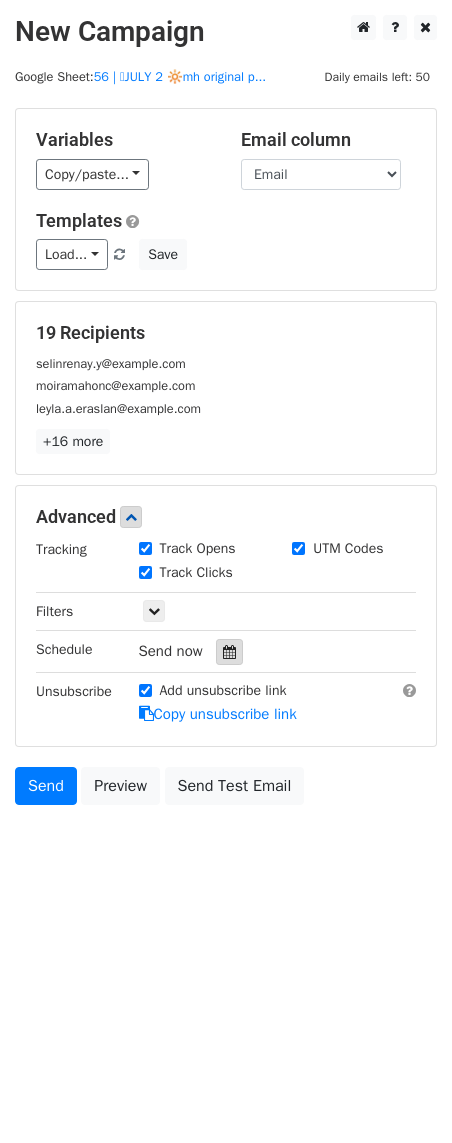 click at bounding box center (229, 652) 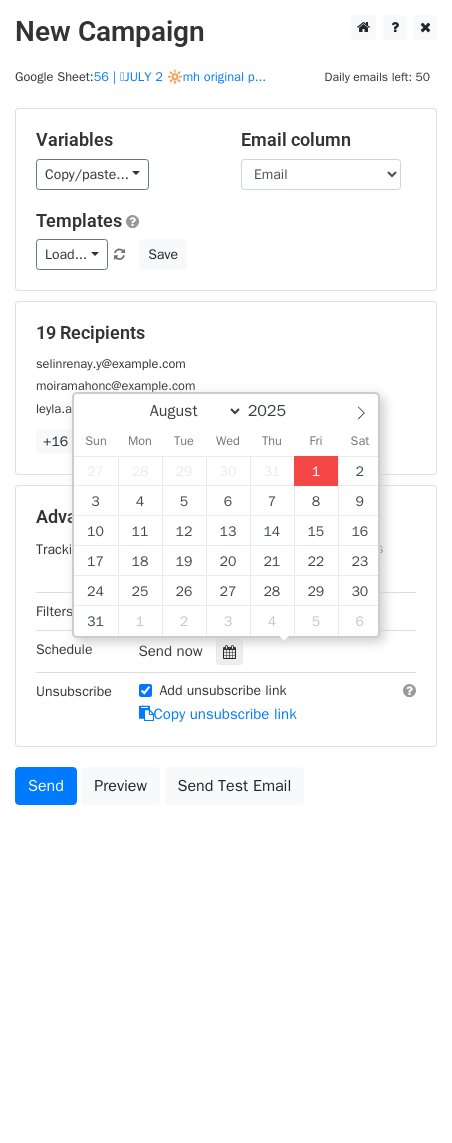 type on "2025-08-01 12:00" 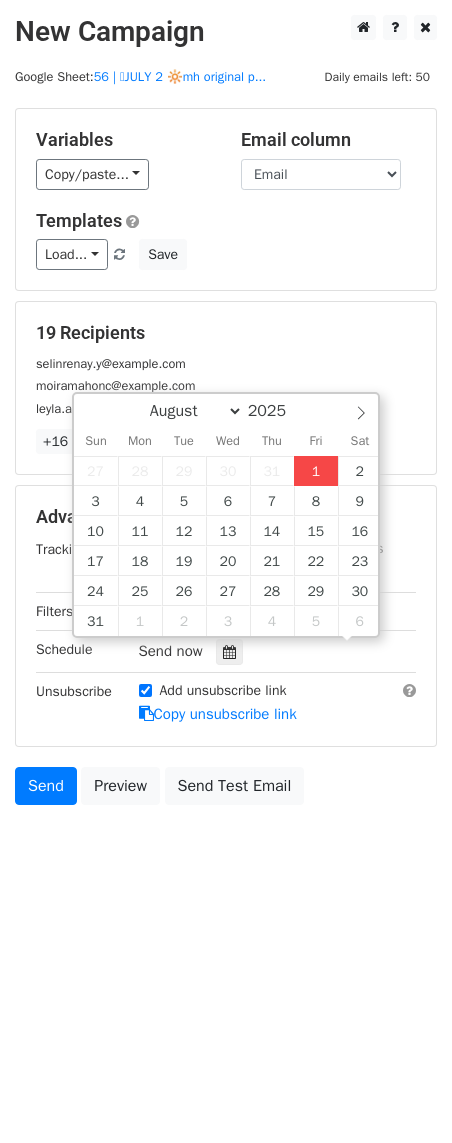 scroll, scrollTop: 1, scrollLeft: 0, axis: vertical 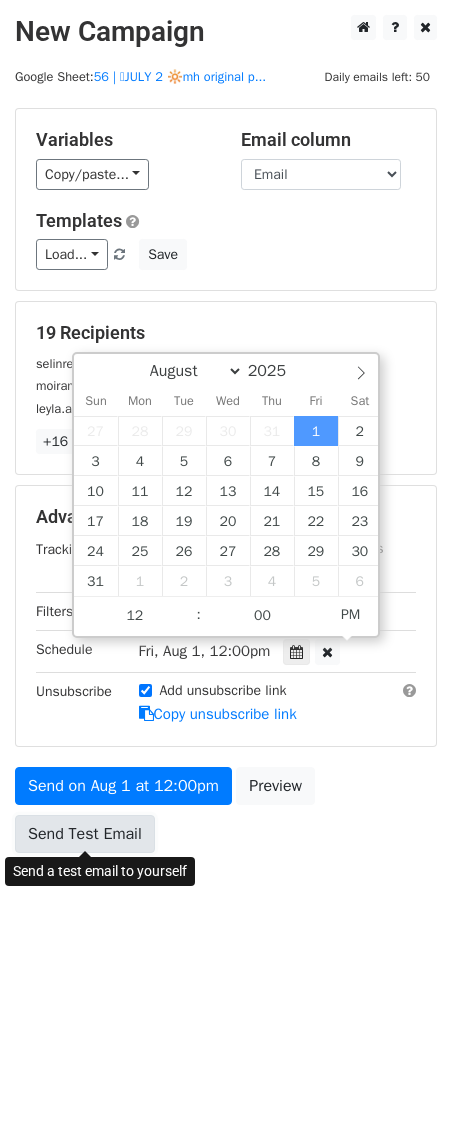 click on "Send Test Email" at bounding box center (85, 834) 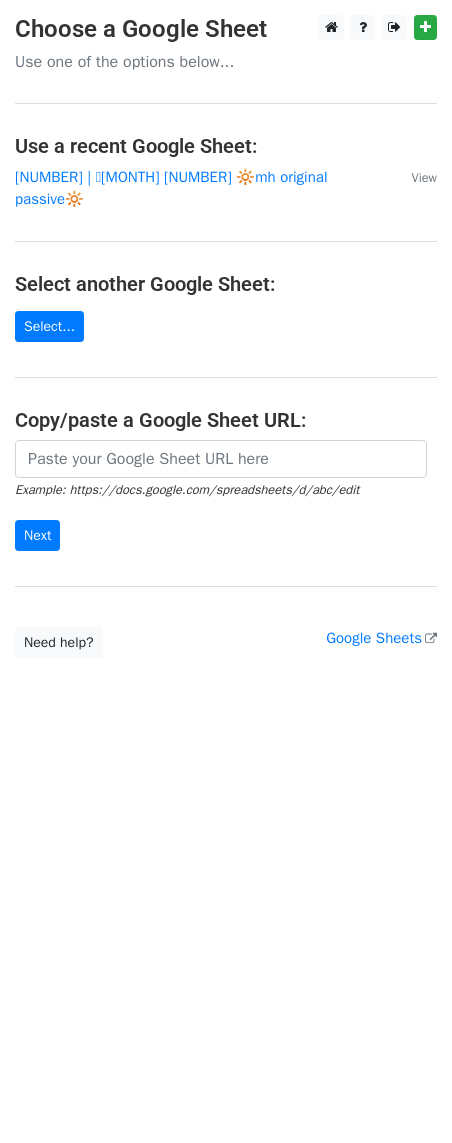 scroll, scrollTop: 0, scrollLeft: 0, axis: both 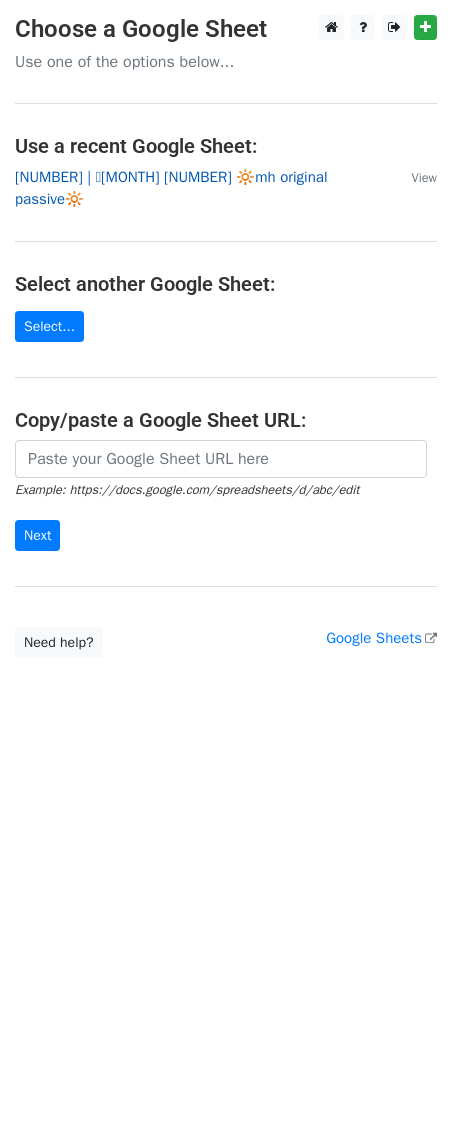 click on "56 | 🩷JULY 2 🔆mh original passive🔆" at bounding box center [171, 188] 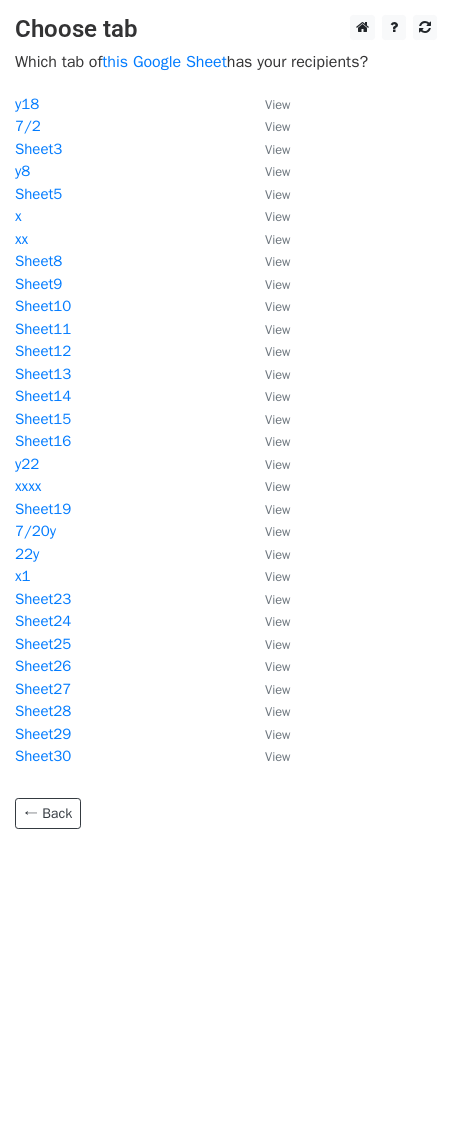 scroll, scrollTop: 0, scrollLeft: 0, axis: both 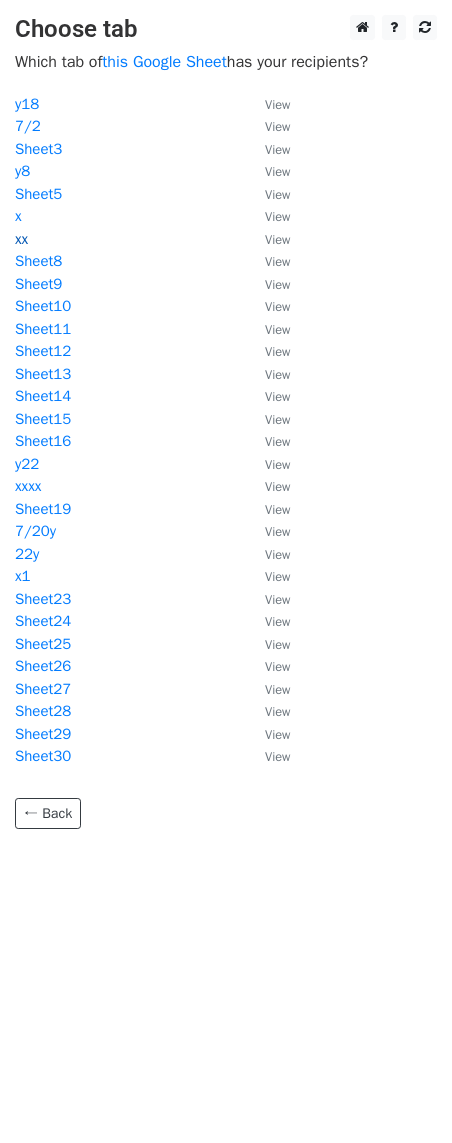 click on "xx" at bounding box center [21, 239] 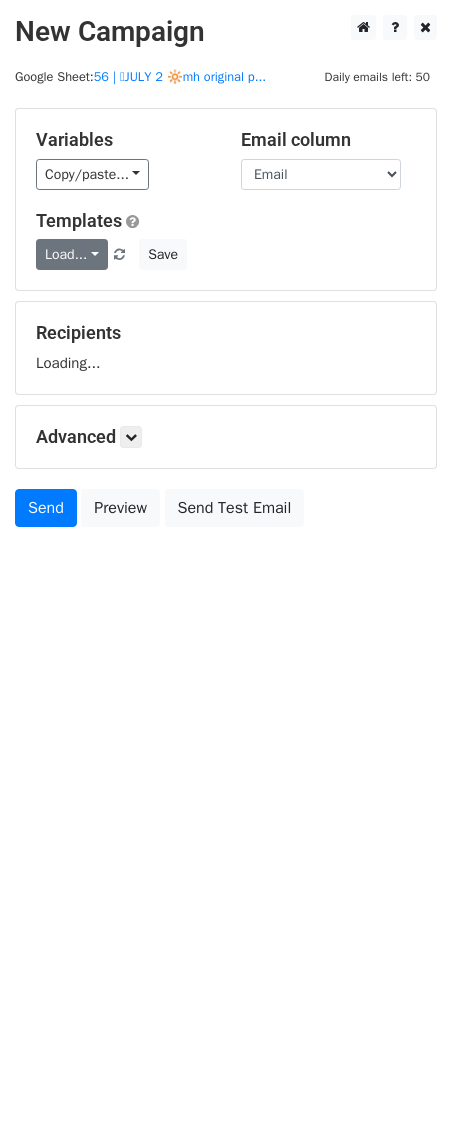 scroll, scrollTop: 0, scrollLeft: 0, axis: both 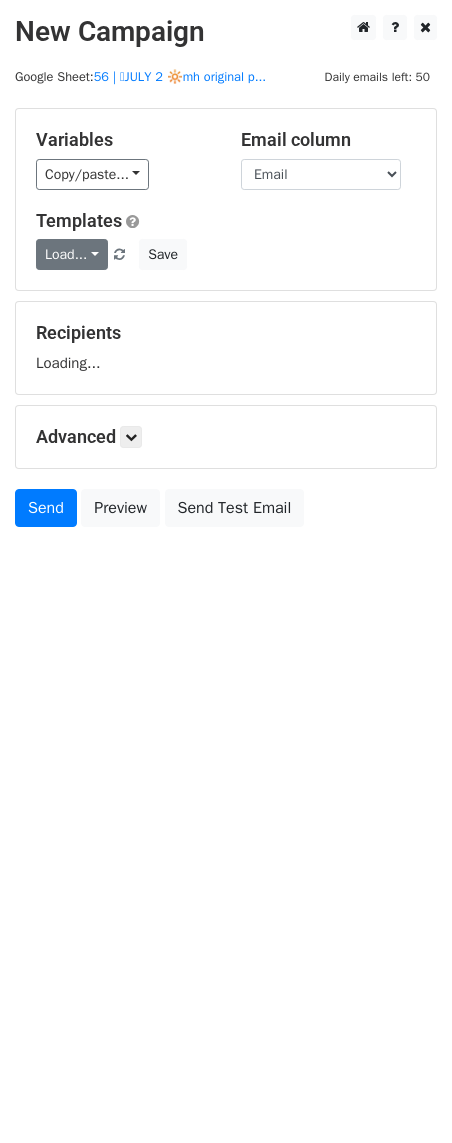 click on "Load..." at bounding box center [72, 254] 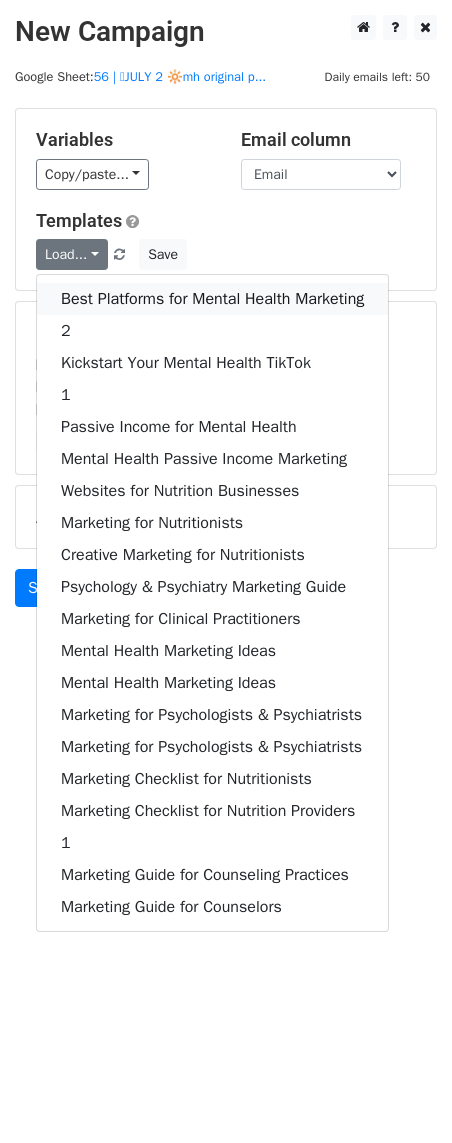 click on "Best Platforms for Mental Health Marketing" at bounding box center (212, 299) 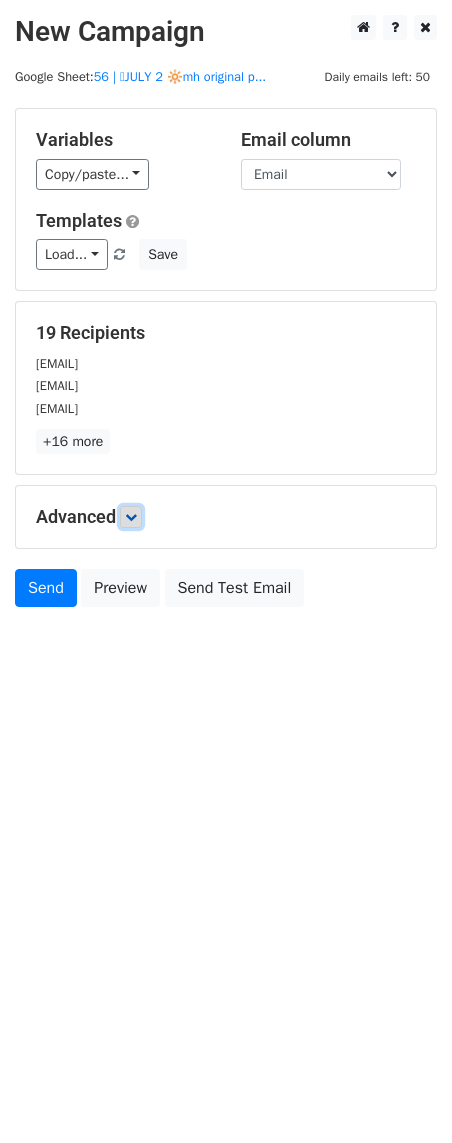 click at bounding box center (131, 517) 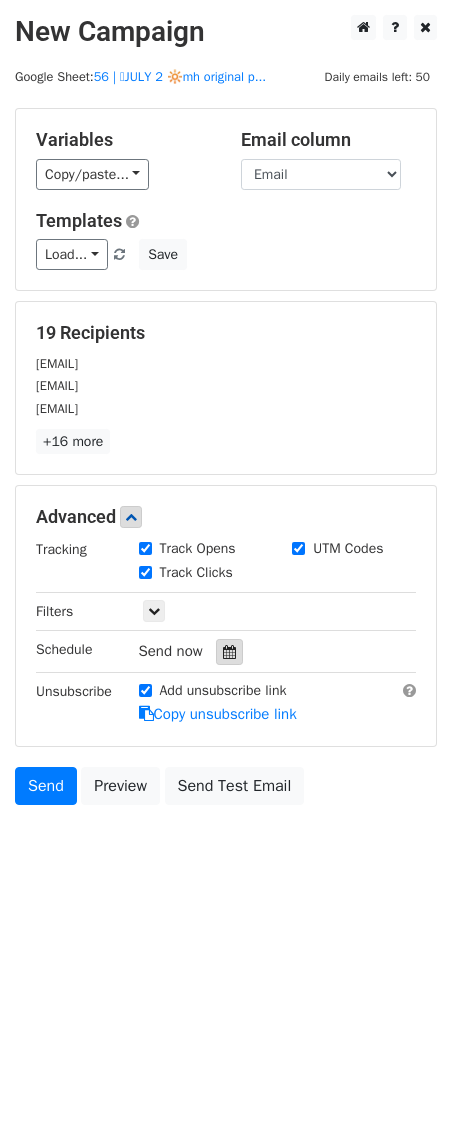 click at bounding box center (229, 652) 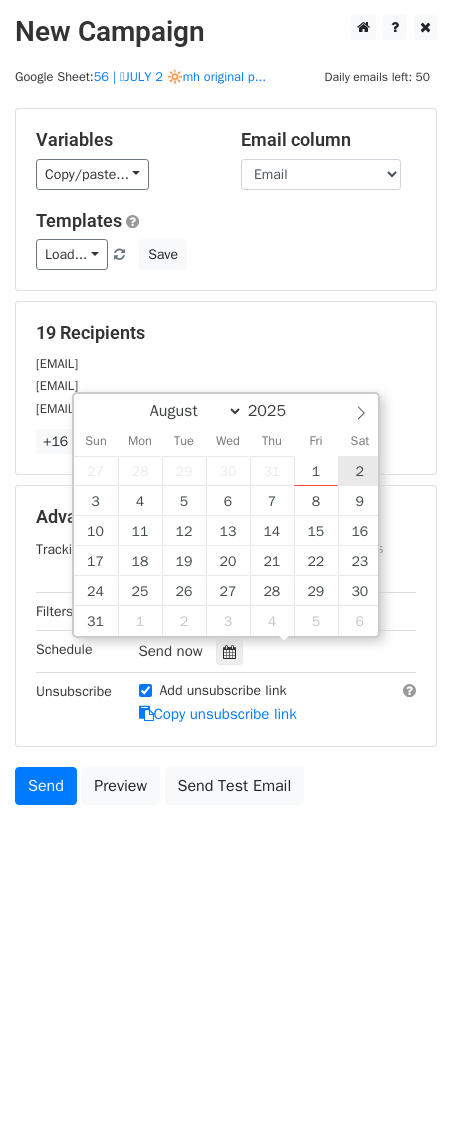 type on "2025-08-02 12:00" 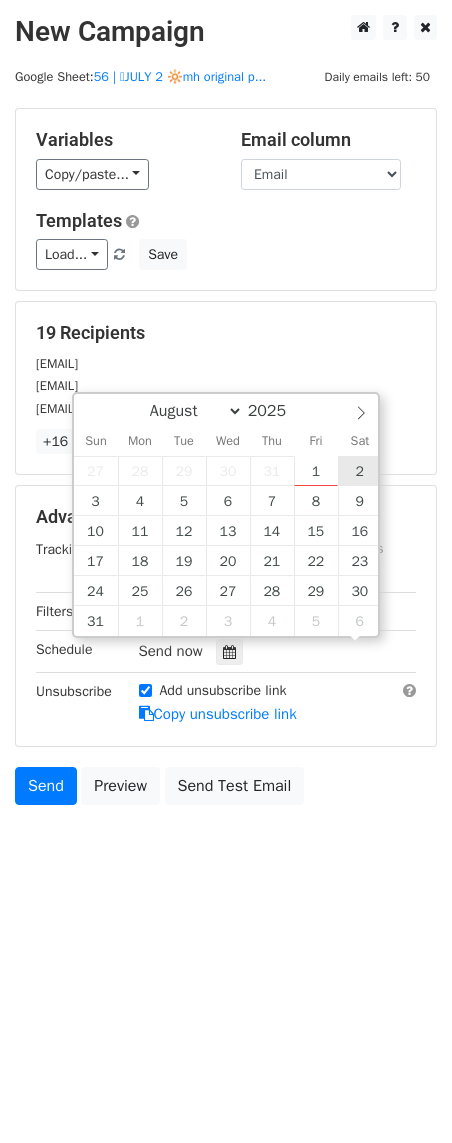 scroll, scrollTop: 1, scrollLeft: 0, axis: vertical 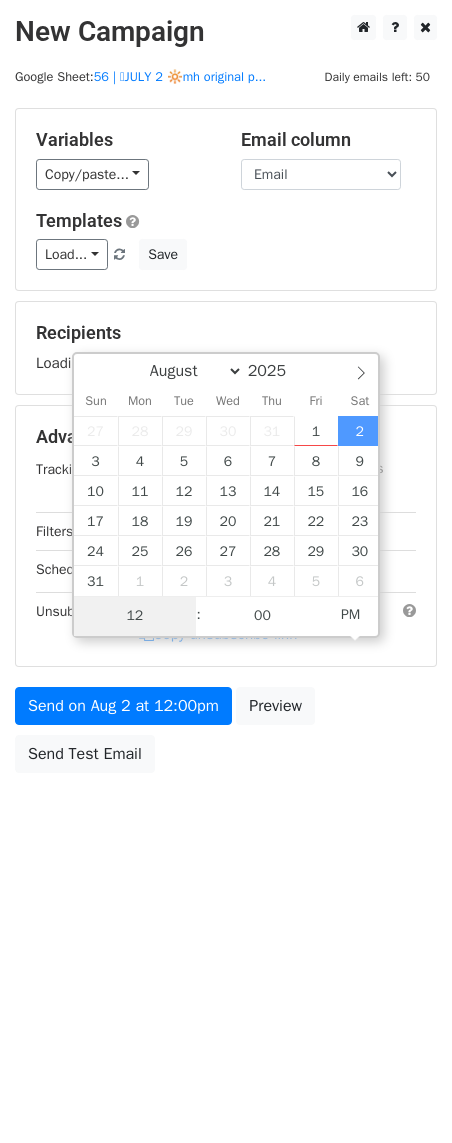 type on "1" 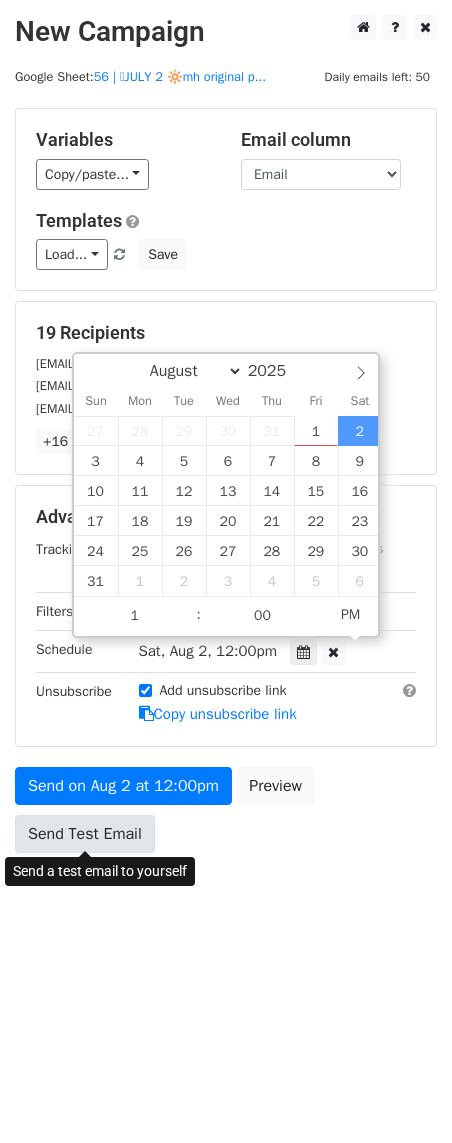 type on "2025-08-02 13:00" 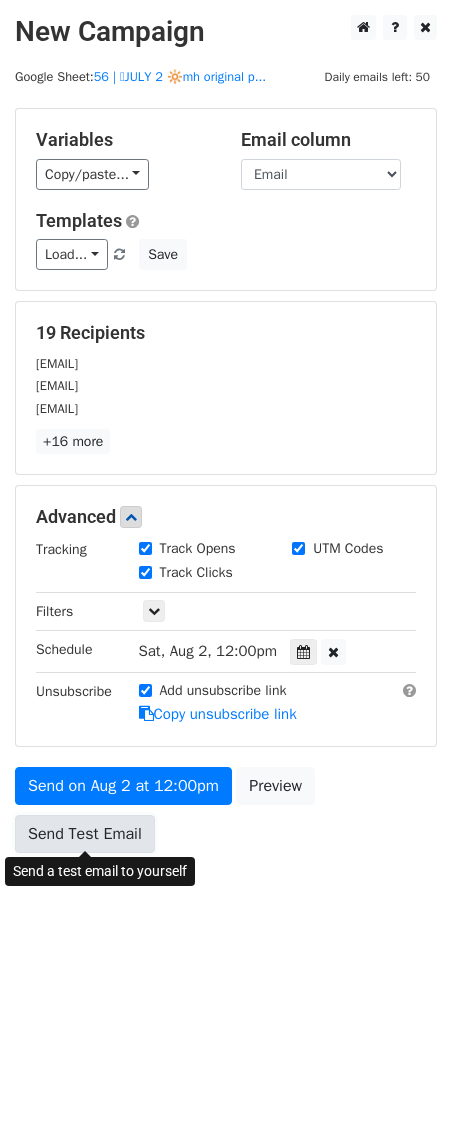 click on "Send Test Email" at bounding box center (85, 834) 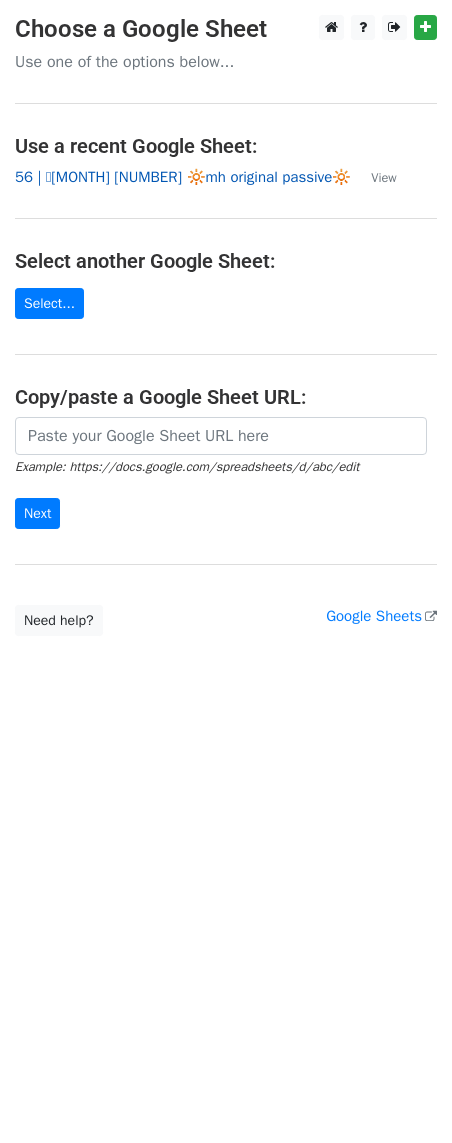 scroll, scrollTop: 0, scrollLeft: 0, axis: both 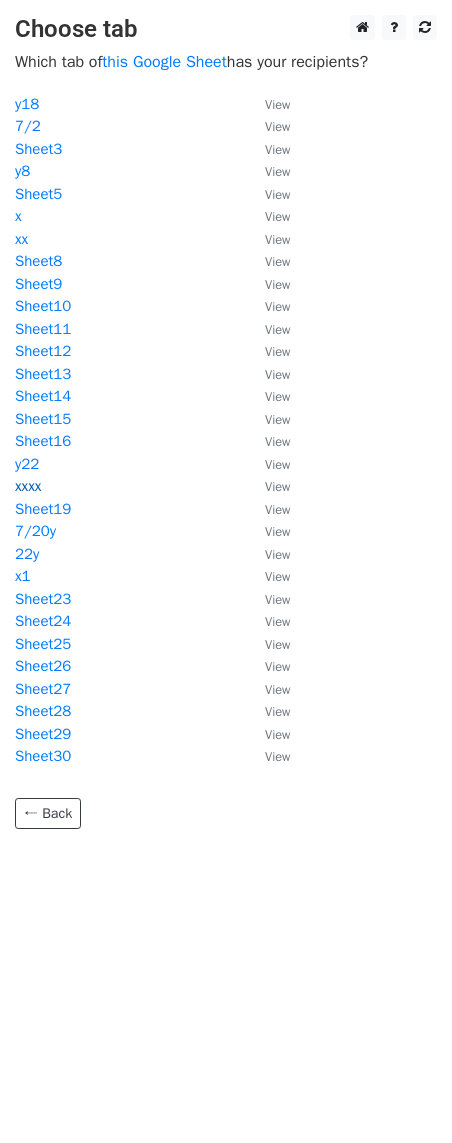 click on "xxxx" at bounding box center (28, 486) 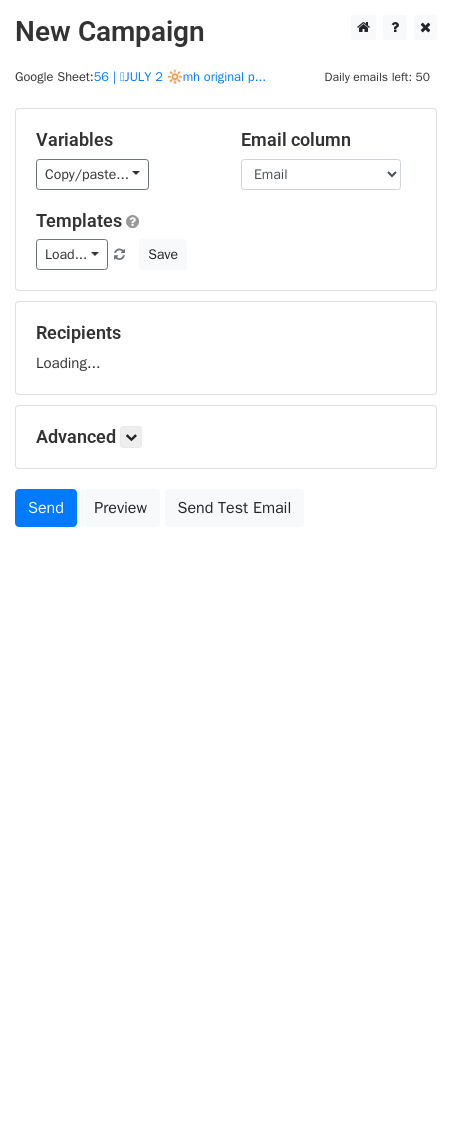 scroll, scrollTop: 0, scrollLeft: 0, axis: both 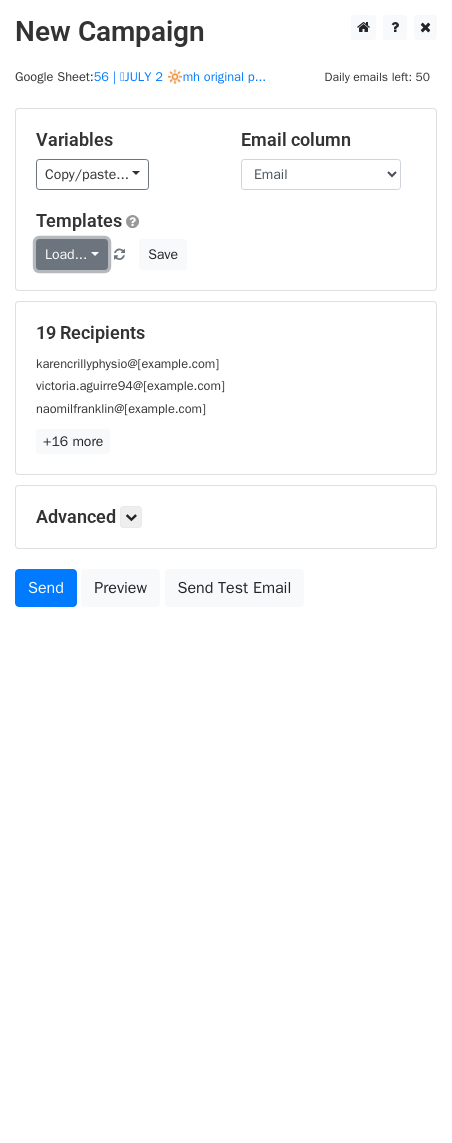 click on "Load..." at bounding box center [72, 254] 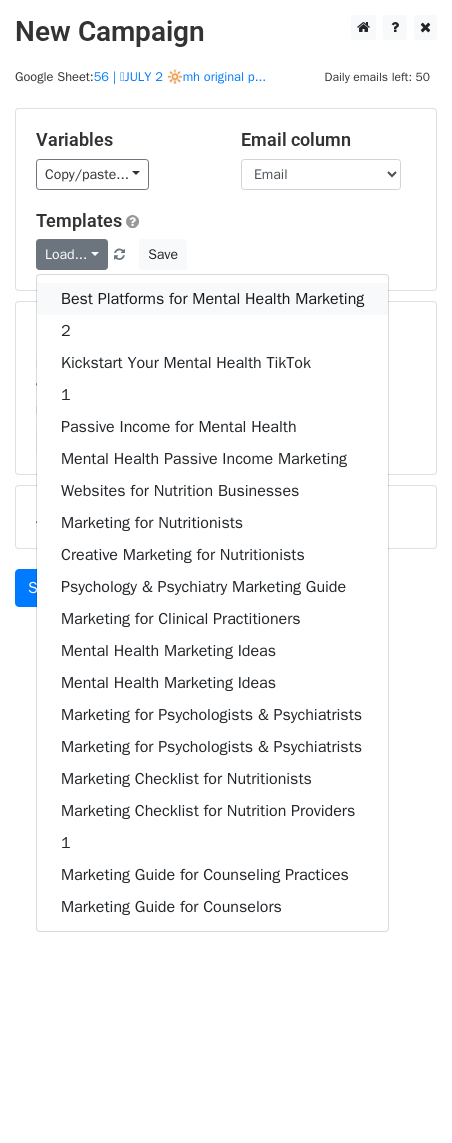 click on "Best Platforms for Mental Health Marketing" at bounding box center (212, 299) 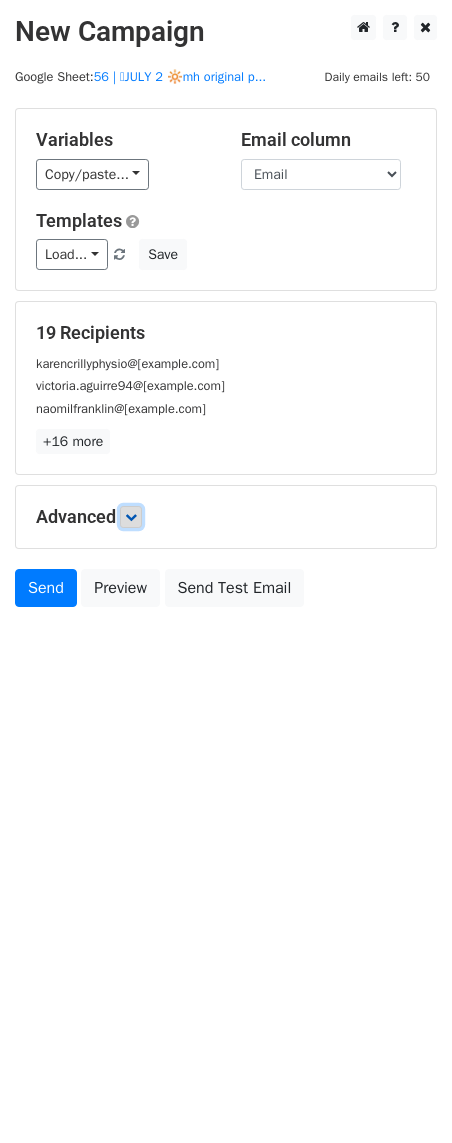 click at bounding box center (131, 517) 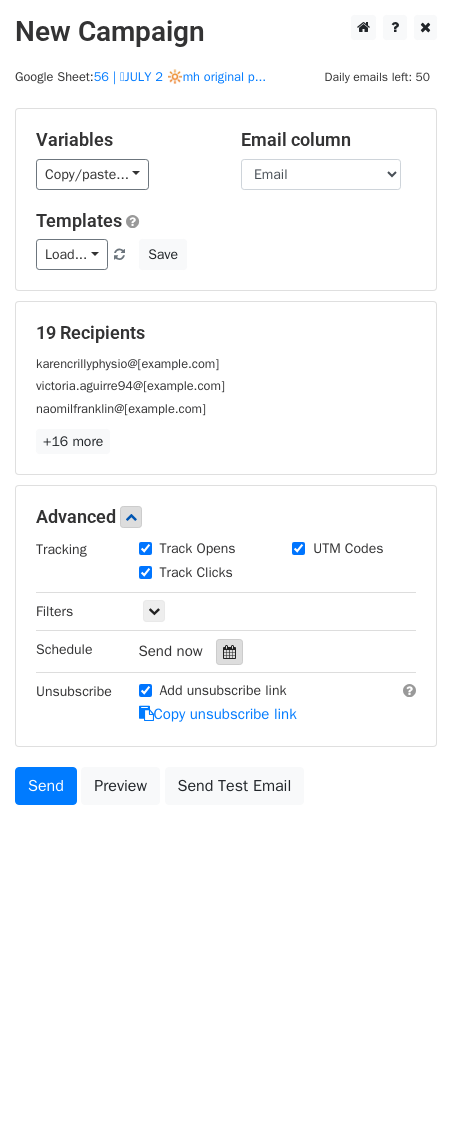 click at bounding box center [229, 652] 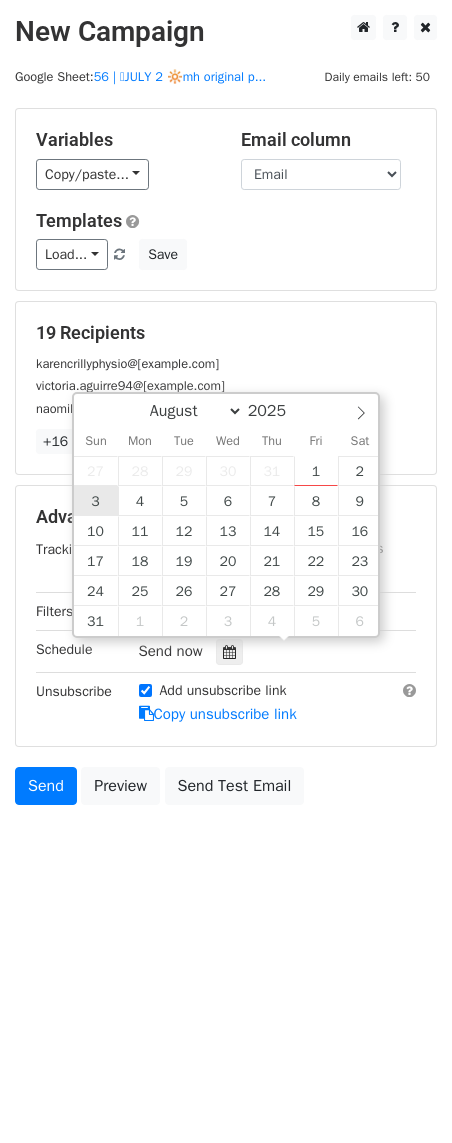 type on "2025-08-03 12:00" 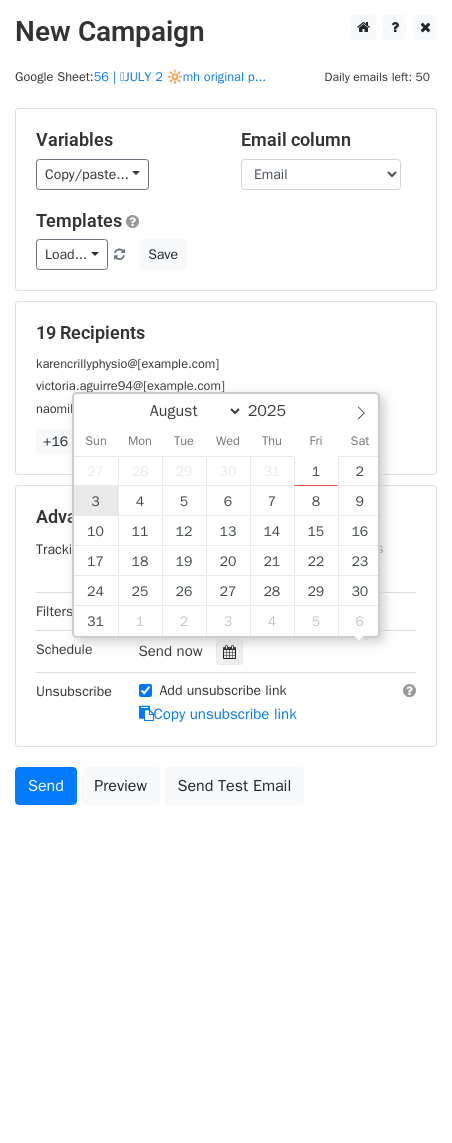scroll, scrollTop: 1, scrollLeft: 0, axis: vertical 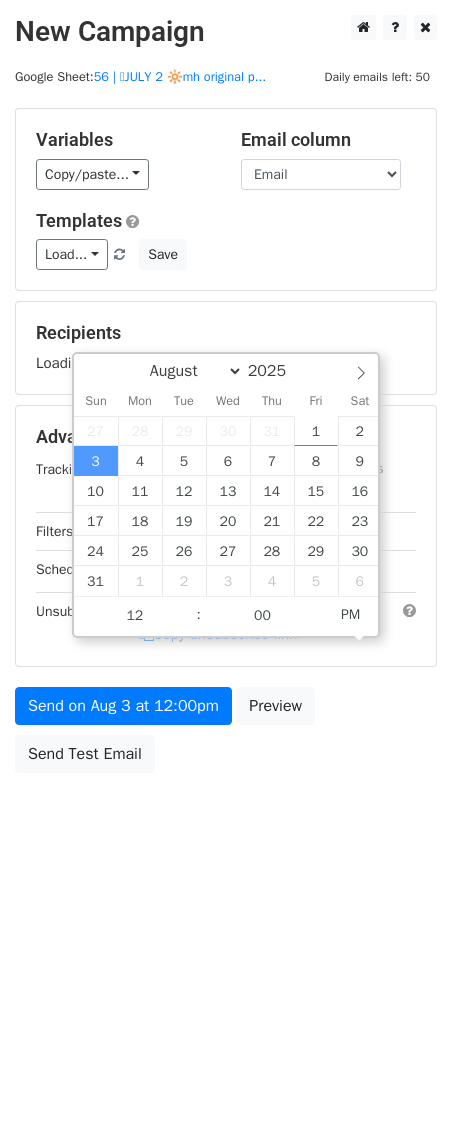 click on "New Campaign
Daily emails left: 50
Google Sheet:
56 | 🩷JULY 2 🔆mh original p...
Variables
Copy/paste...
{{Name}}
{{Email}}
Email column
Name
Email
Templates
Load...
Best Platforms for Mental Health Marketing
2
Kickstart Your Mental Health TikTok
1
Passive Income for Mental Health
Mental Health Passive Income Marketing
Websites for Nutrition Businesses
Marketing for Nutritionists
Creative Marketing for Nutritionists
Psychology & Psychiatry Marketing Guide
Marketing for Clinical Practitioners
Mental Health Marketing Ideas
Mental Health Marketing Ideas
Marketing for Psychologists & Psychiatrists
Marketing for Psychologists & Psychiatrists
Marketing Checklist for Nutritionists
Marketing Checklist for Nutrition Providers
1
Marketing Guide for Counseling Practices
Marketing Guide for Counselors
Save
Recipients Loading..." at bounding box center (226, 439) 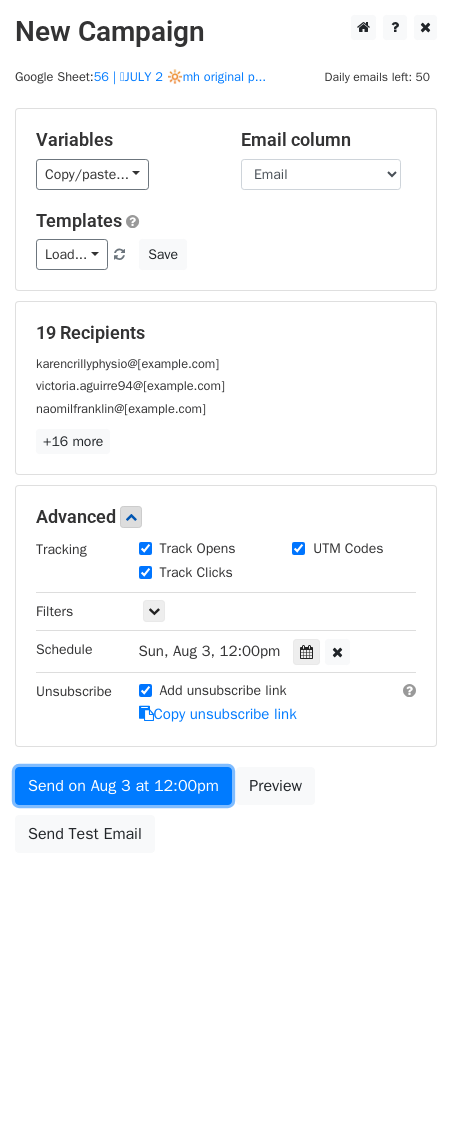 click on "Send on Aug 3 at 12:00pm" at bounding box center (123, 786) 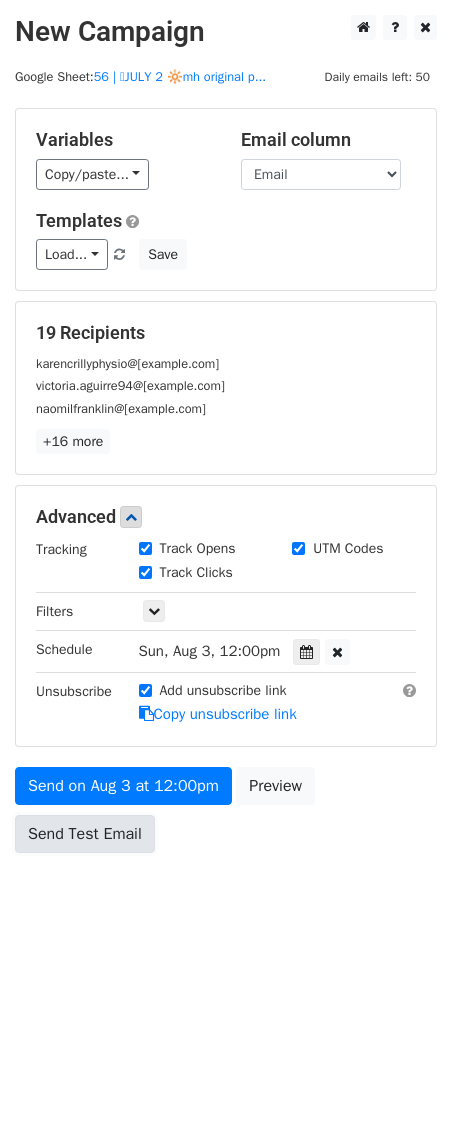 click on "Send Test Email" at bounding box center (85, 834) 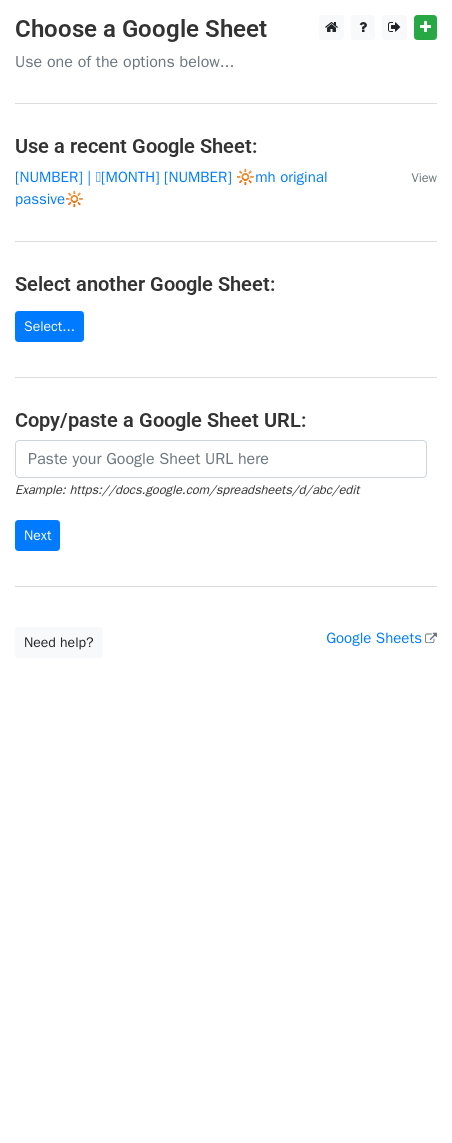 scroll, scrollTop: 0, scrollLeft: 0, axis: both 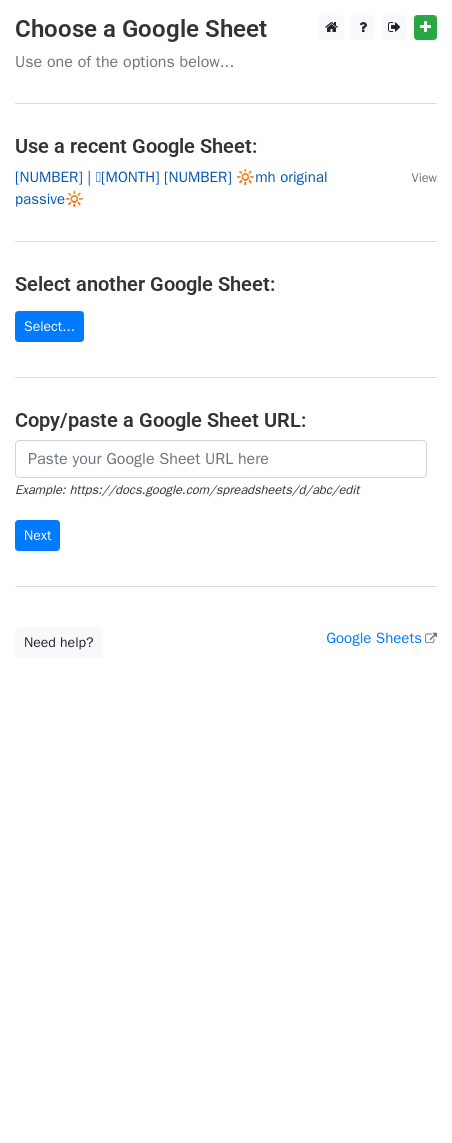 click on "[NUMBER] | 🩷[MONTH] [NUMBER] 🔆mh original passive🔆" at bounding box center [171, 188] 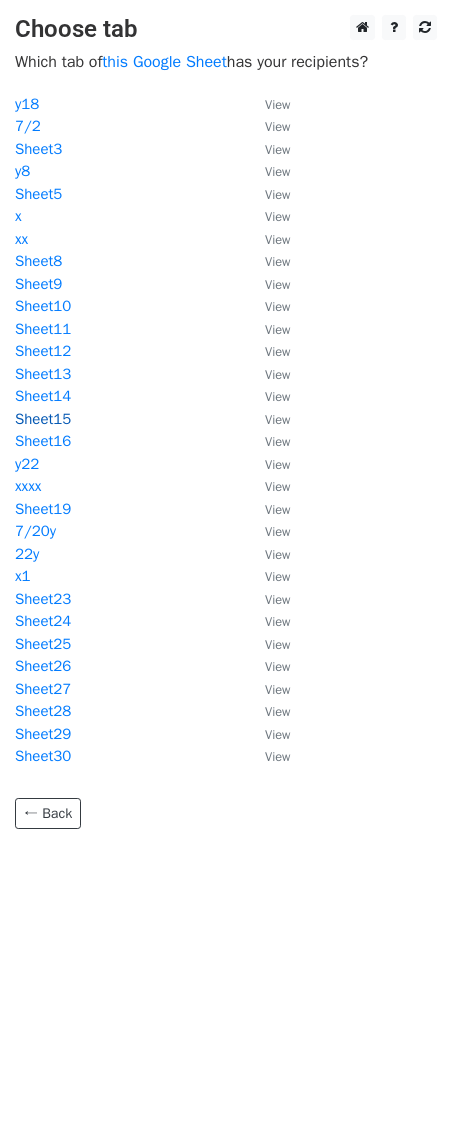 scroll, scrollTop: 0, scrollLeft: 0, axis: both 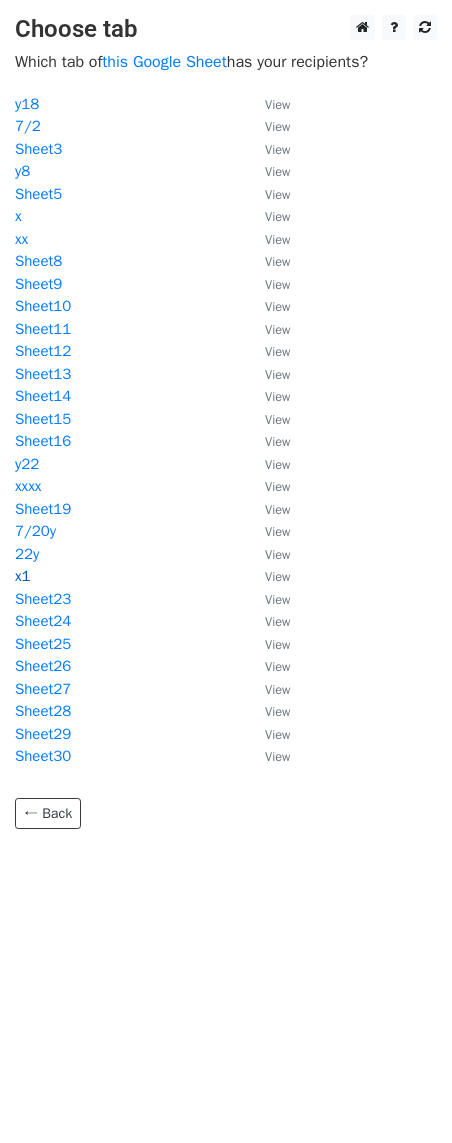 click on "x1" at bounding box center (23, 576) 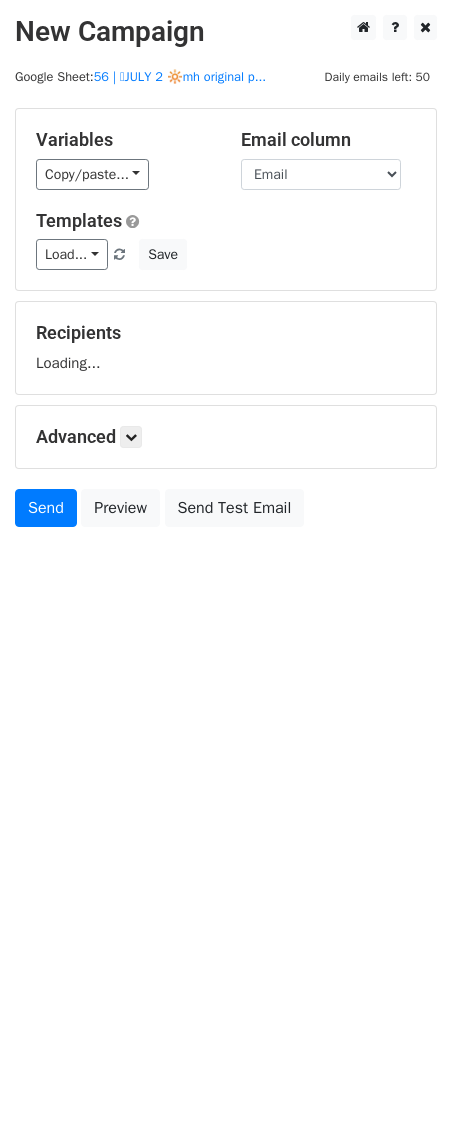 scroll, scrollTop: 0, scrollLeft: 0, axis: both 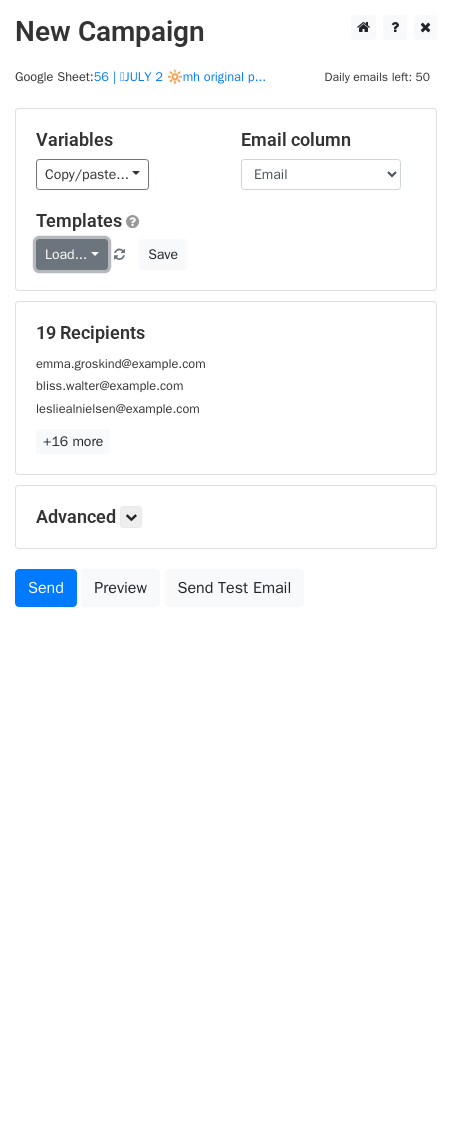 click on "Load..." at bounding box center [72, 254] 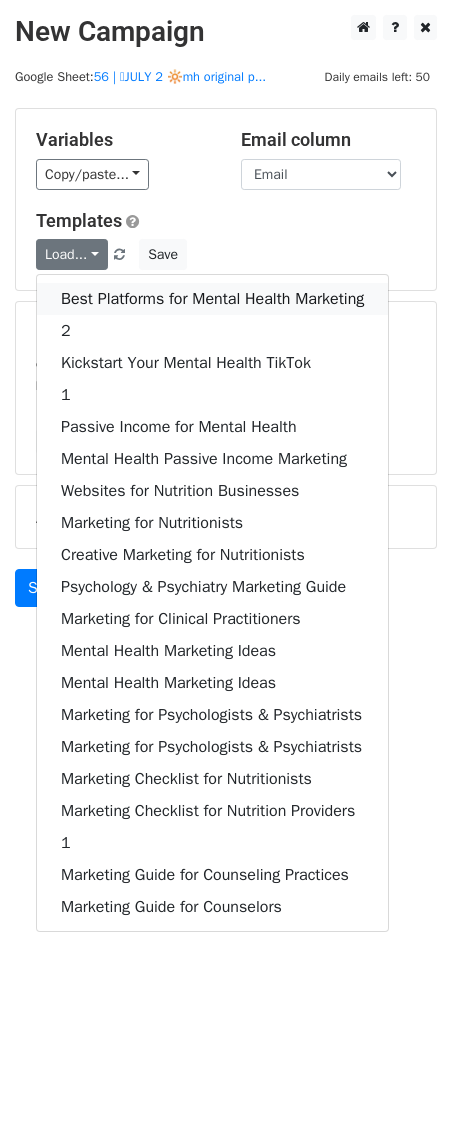 click on "Best Platforms for Mental Health Marketing" at bounding box center [212, 299] 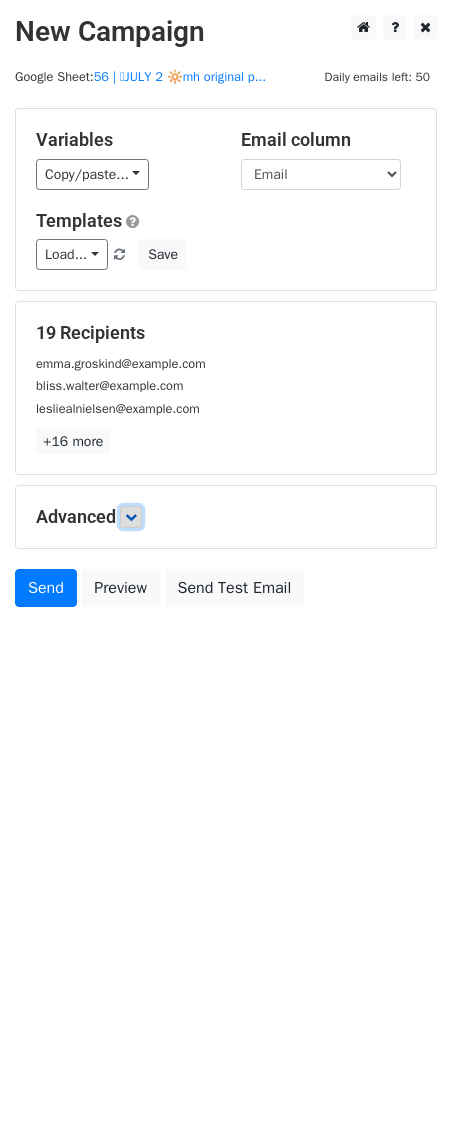 click at bounding box center [131, 517] 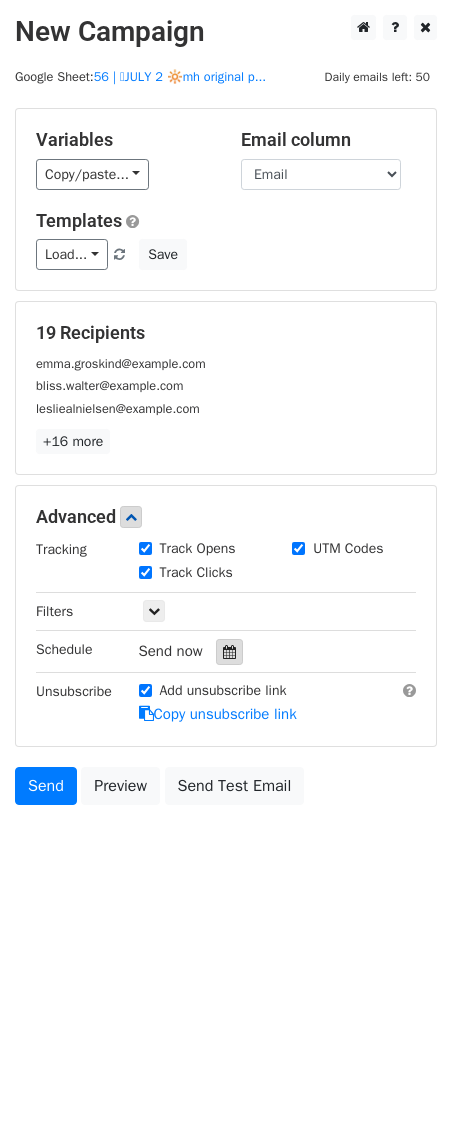 click at bounding box center [229, 652] 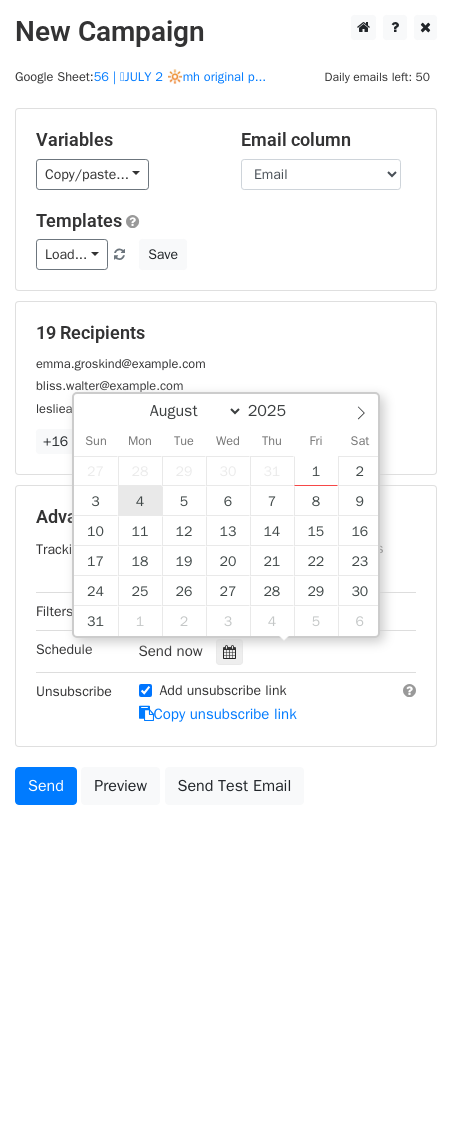 type on "2025-08-04 12:00" 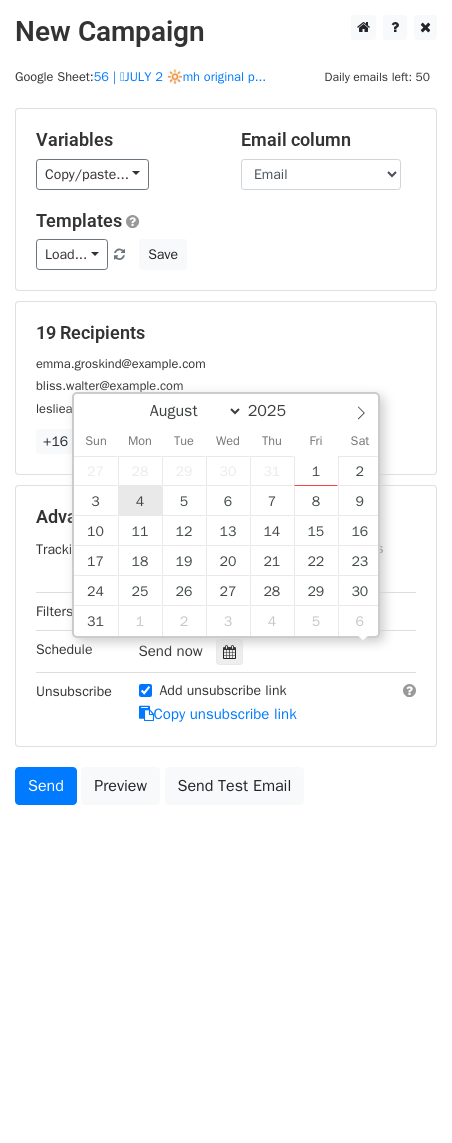 scroll, scrollTop: 1, scrollLeft: 0, axis: vertical 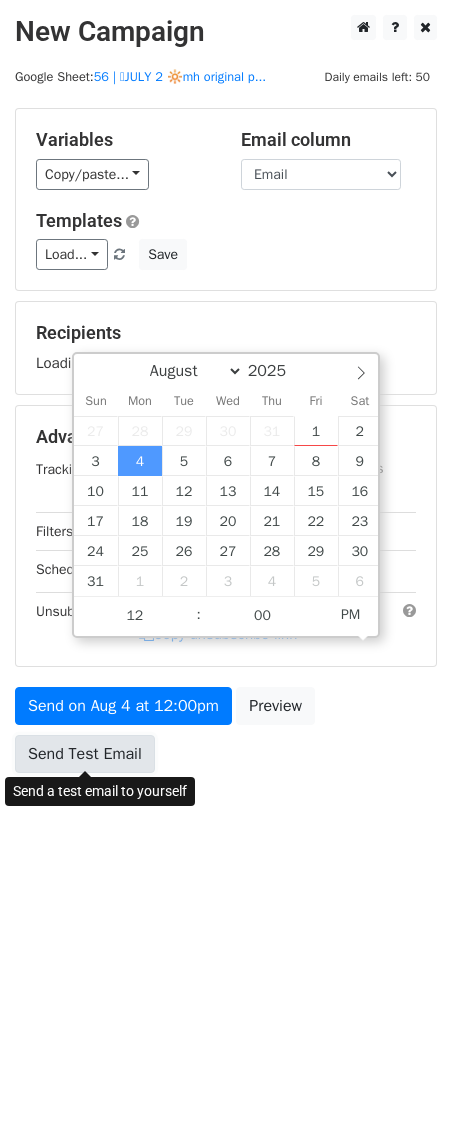 click on "Send Test Email" at bounding box center (85, 754) 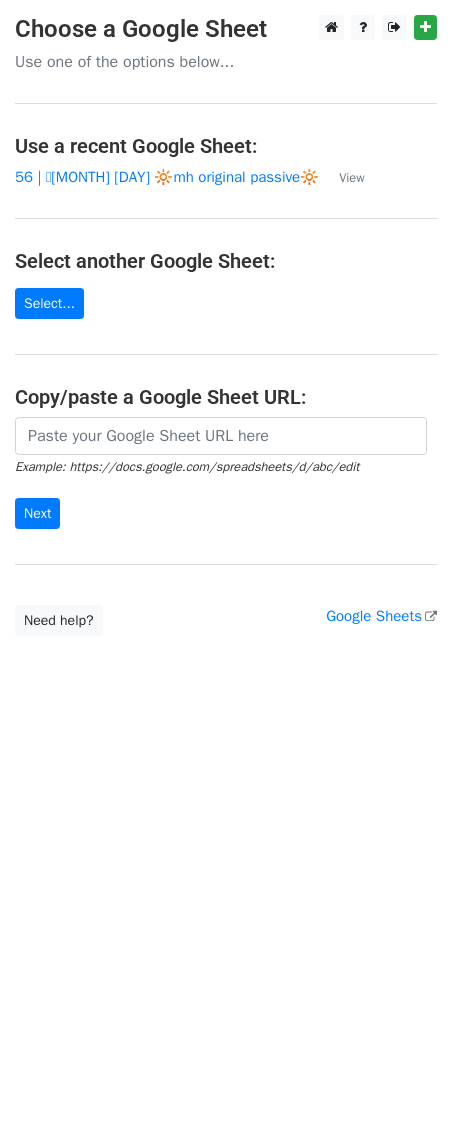 scroll, scrollTop: 0, scrollLeft: 0, axis: both 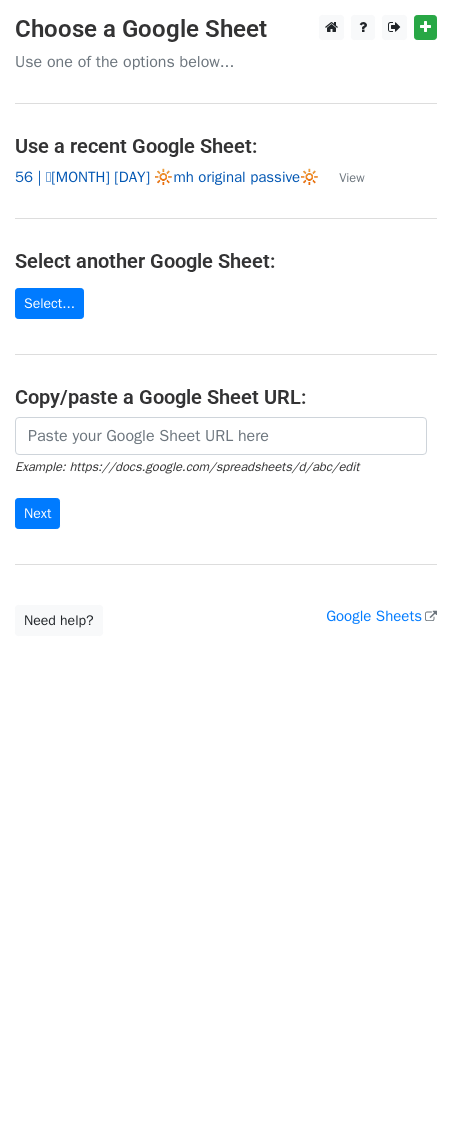 click on "56 | 🩷JULY 2 🔆mh original passive🔆" at bounding box center [167, 177] 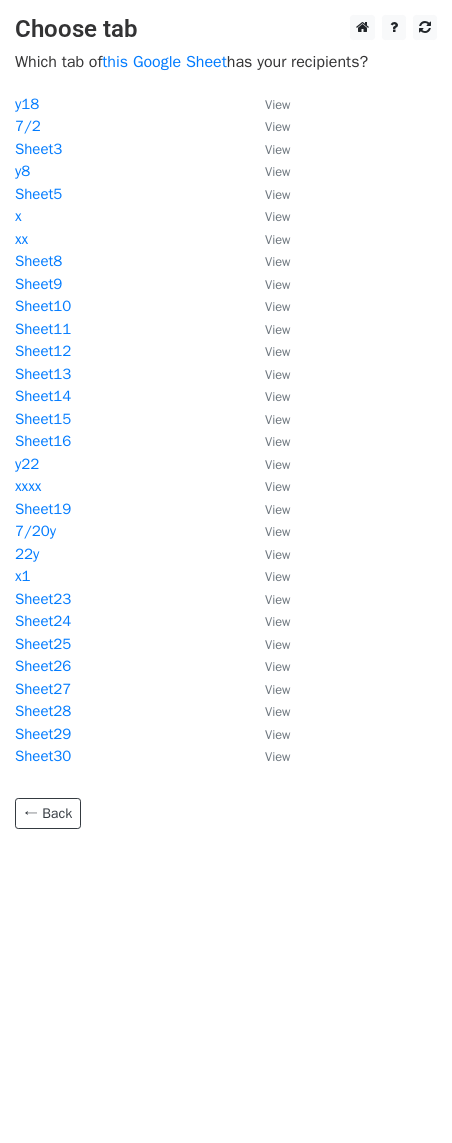 scroll, scrollTop: 0, scrollLeft: 0, axis: both 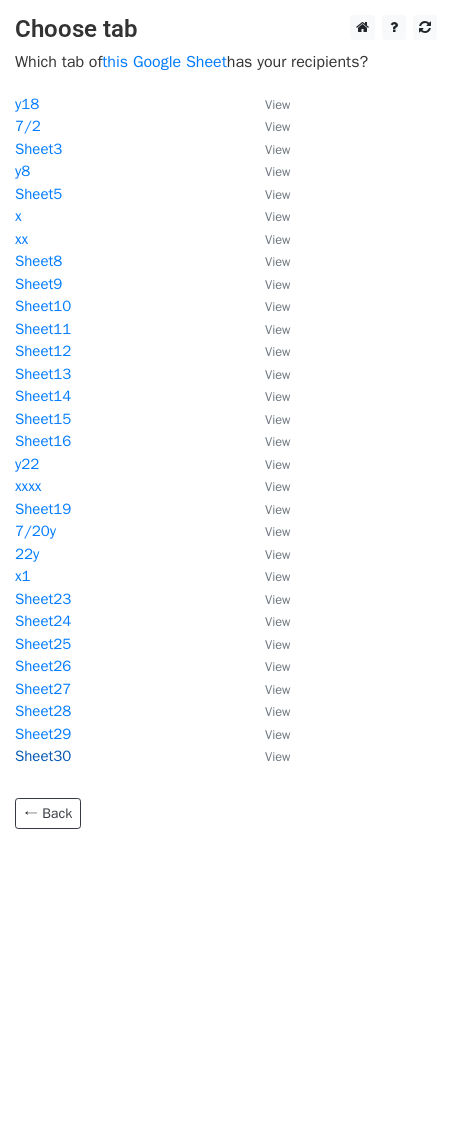 click on "Sheet30" at bounding box center (43, 756) 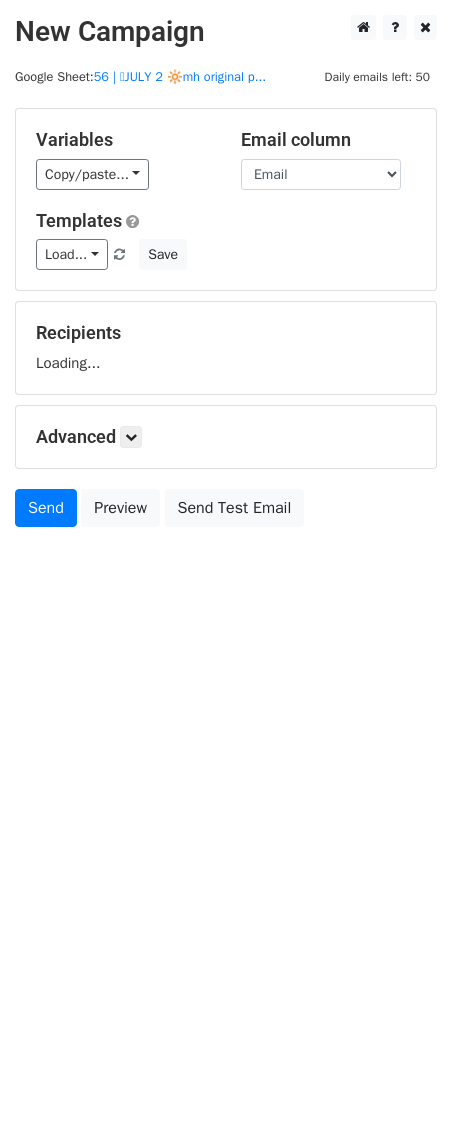 scroll, scrollTop: 0, scrollLeft: 0, axis: both 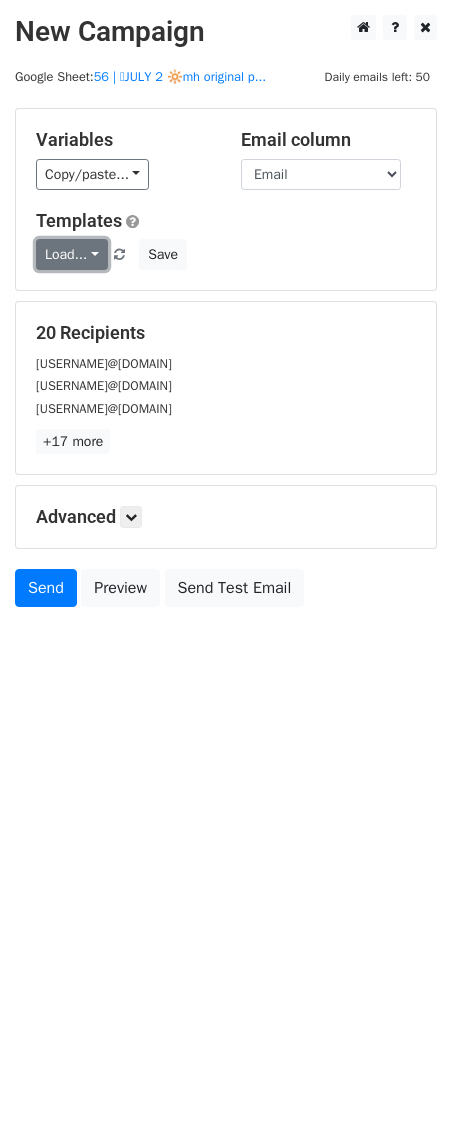 click on "Load..." at bounding box center (72, 254) 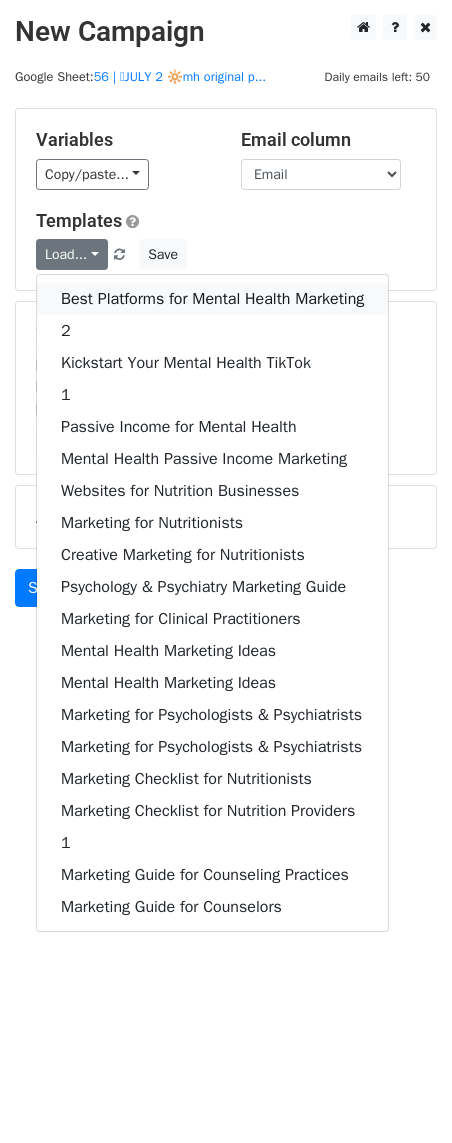 click on "Best Platforms for Mental Health Marketing" at bounding box center (212, 299) 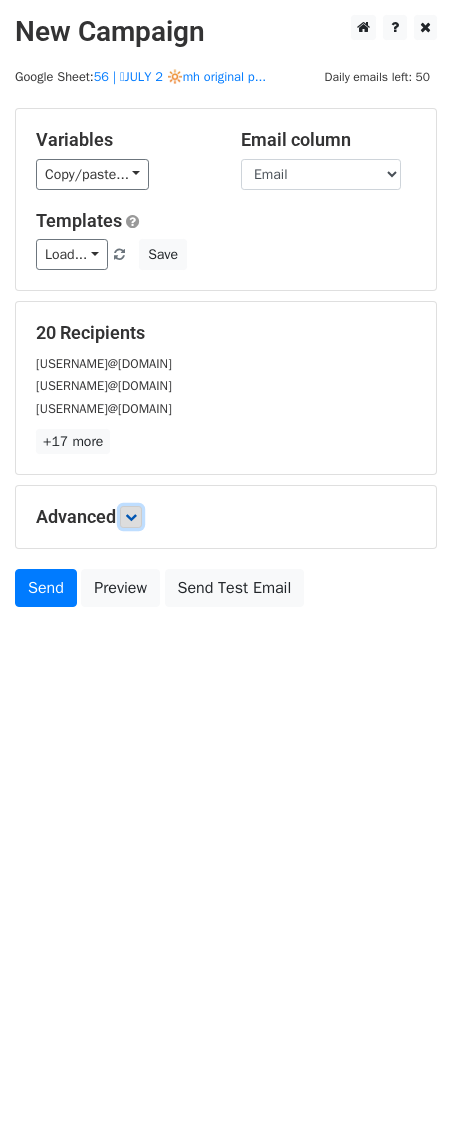 click at bounding box center (131, 517) 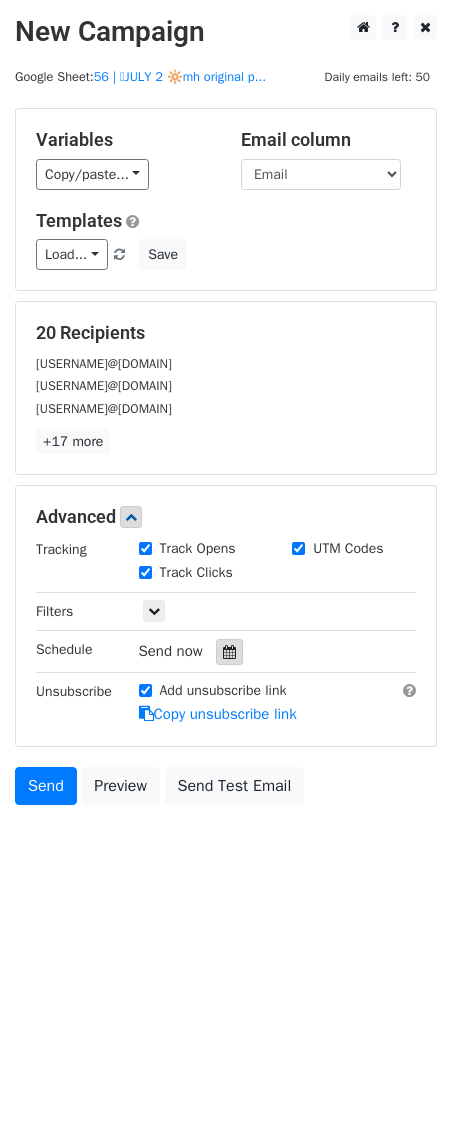 click at bounding box center (229, 652) 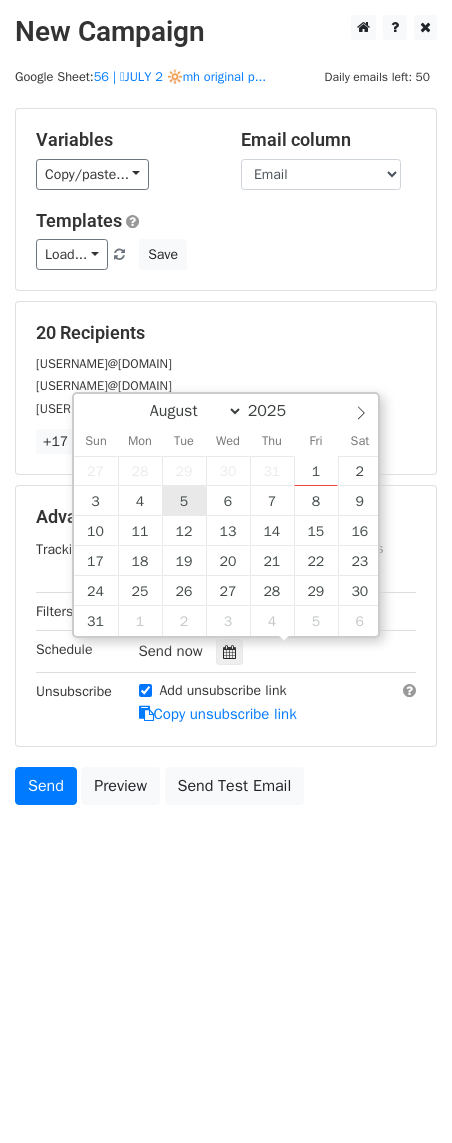 type on "2025-08-05 12:00" 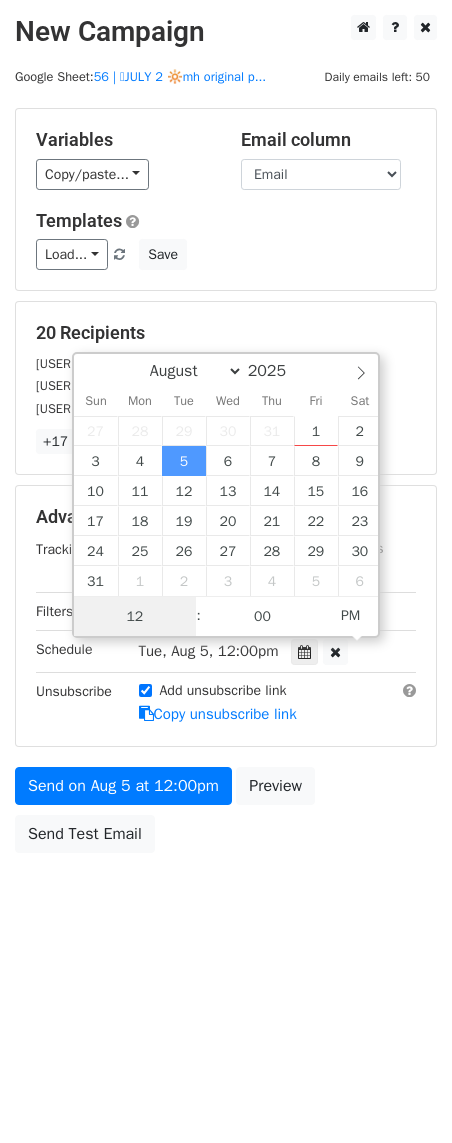 scroll, scrollTop: 1, scrollLeft: 0, axis: vertical 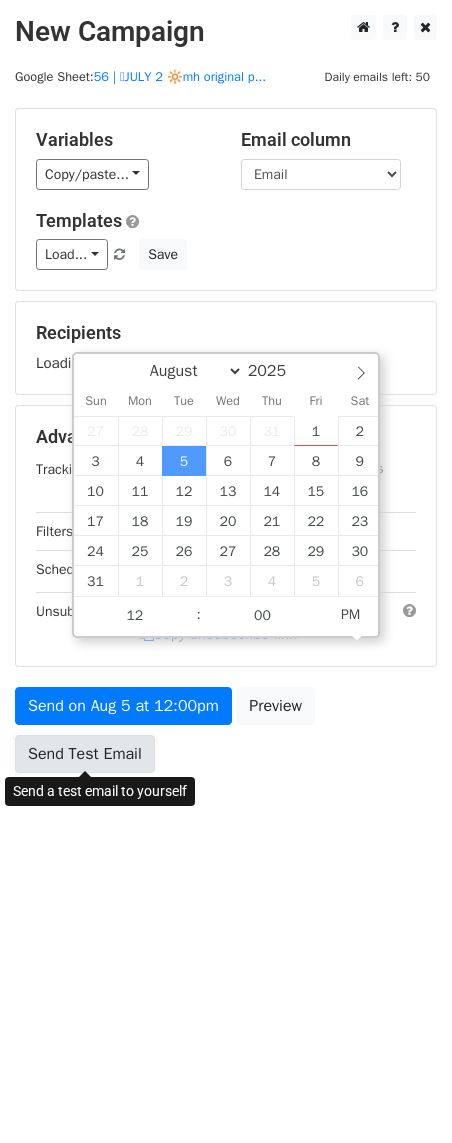 click on "Send Test Email" at bounding box center [85, 754] 